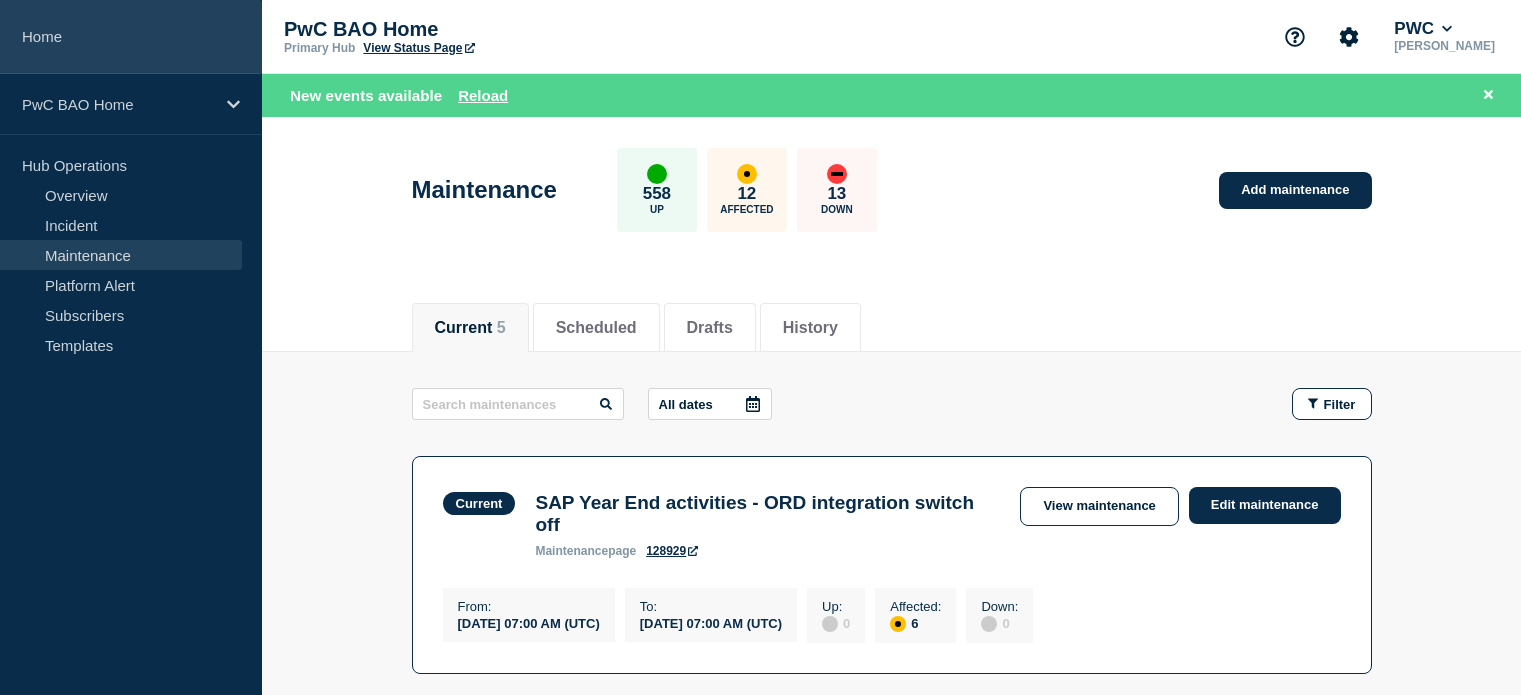 scroll, scrollTop: 0, scrollLeft: 0, axis: both 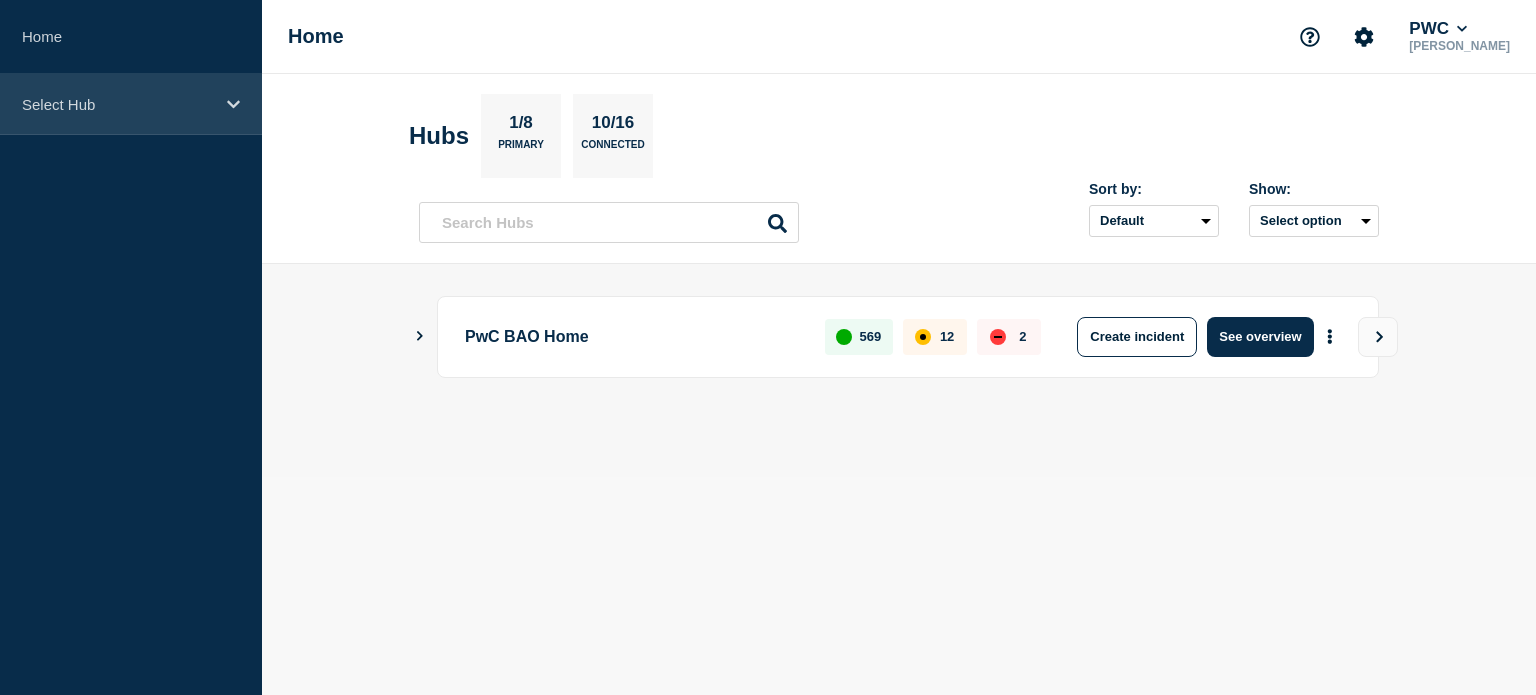 click 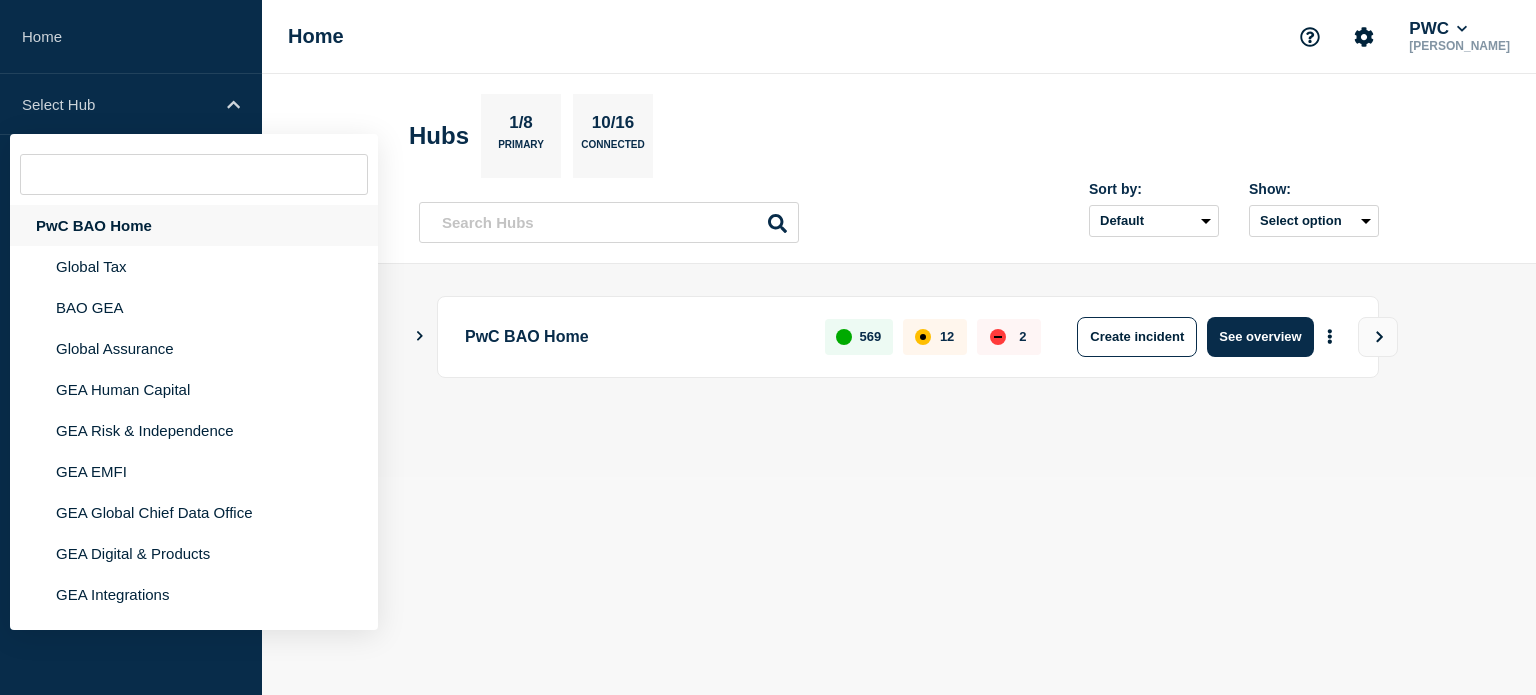 click on "PwC BAO Home" at bounding box center [194, 225] 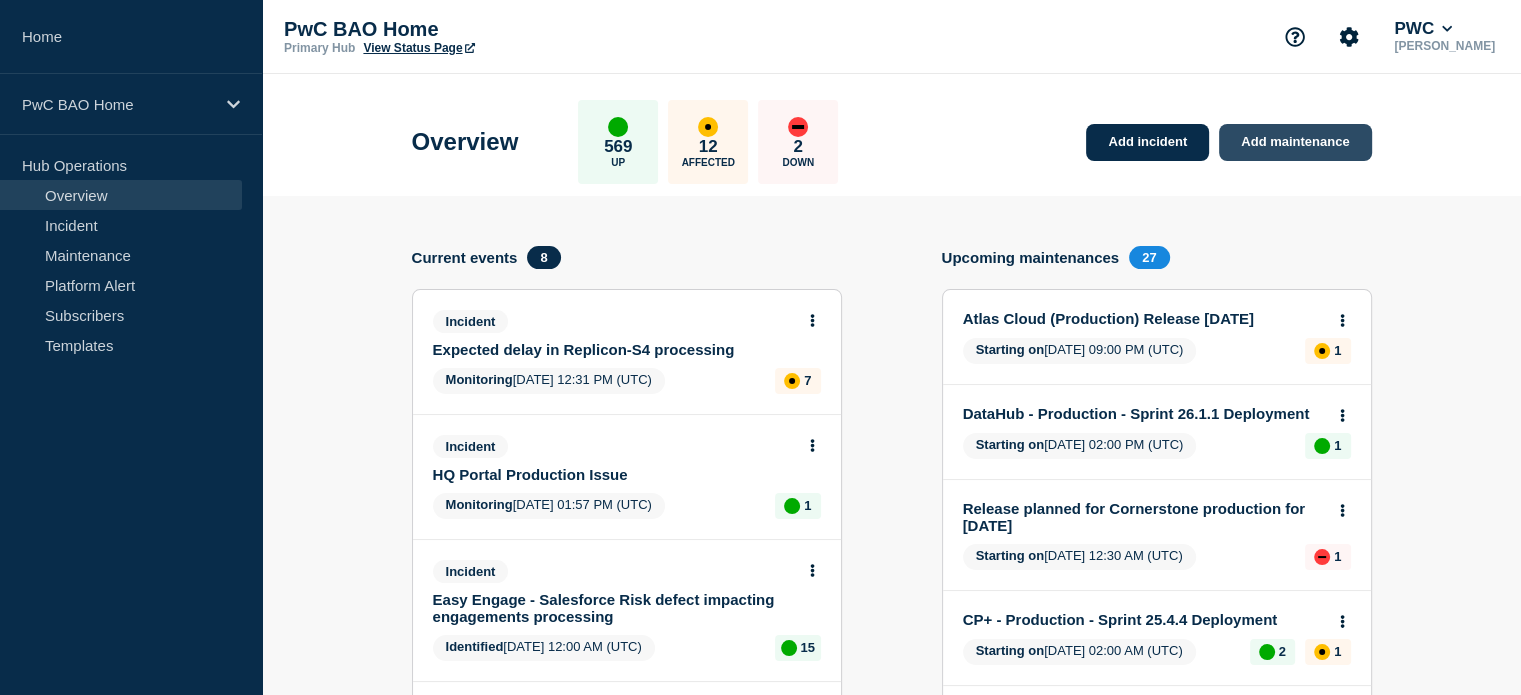 click on "Add maintenance" at bounding box center (1295, 142) 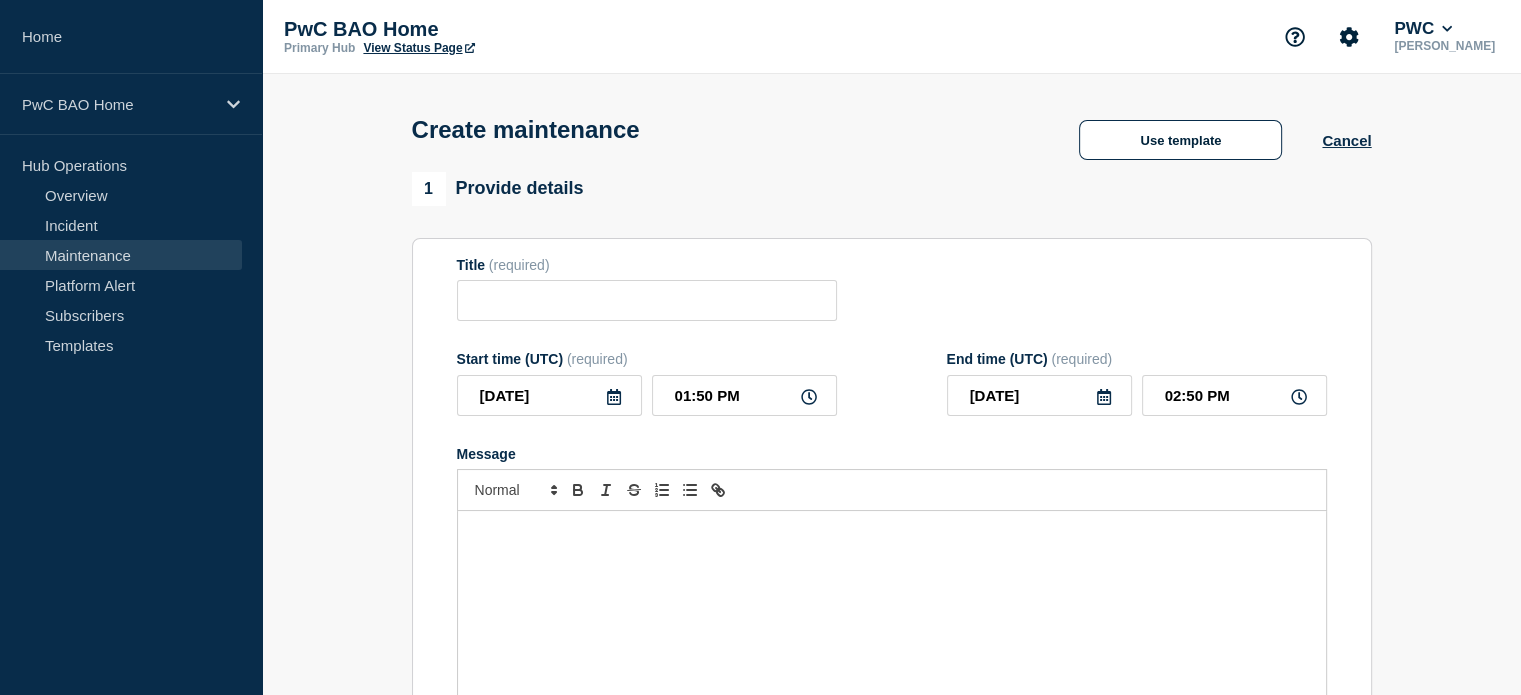 click at bounding box center (892, 532) 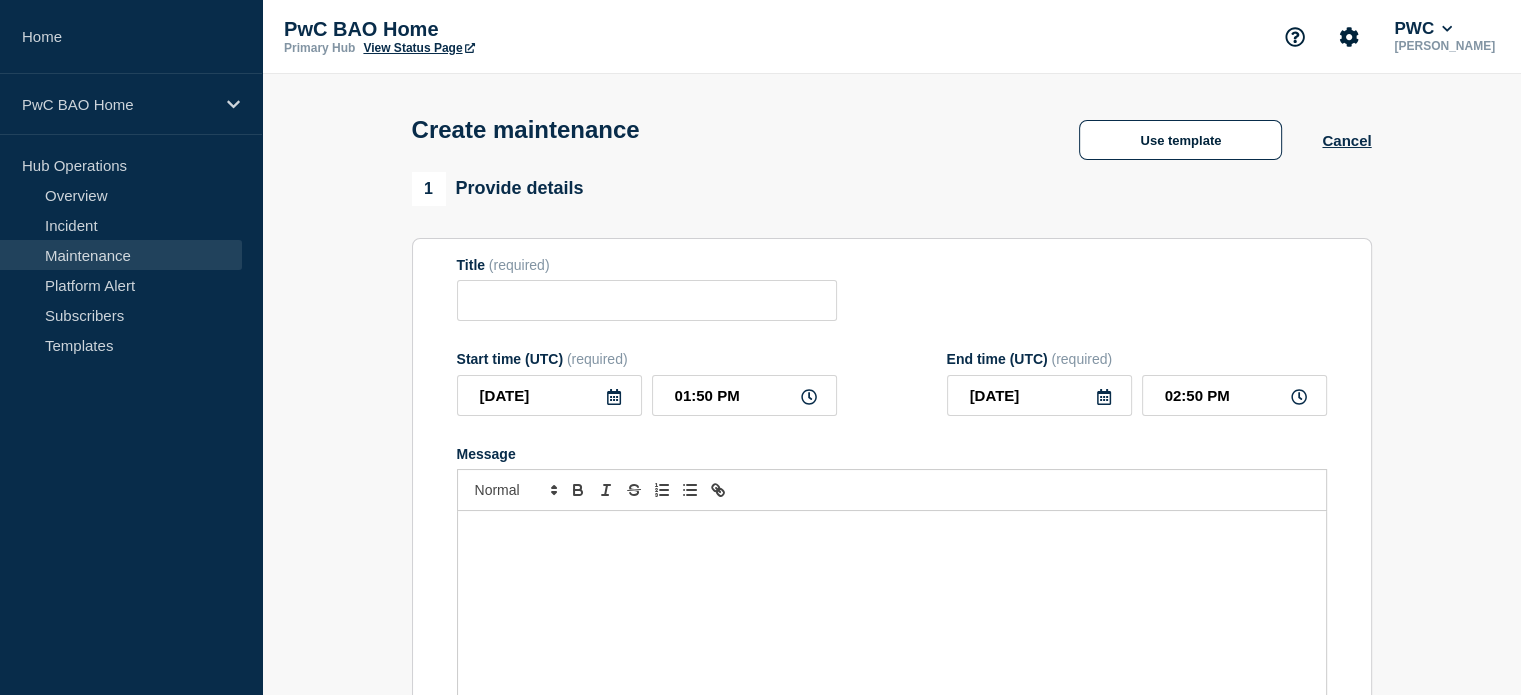 scroll, scrollTop: 470, scrollLeft: 0, axis: vertical 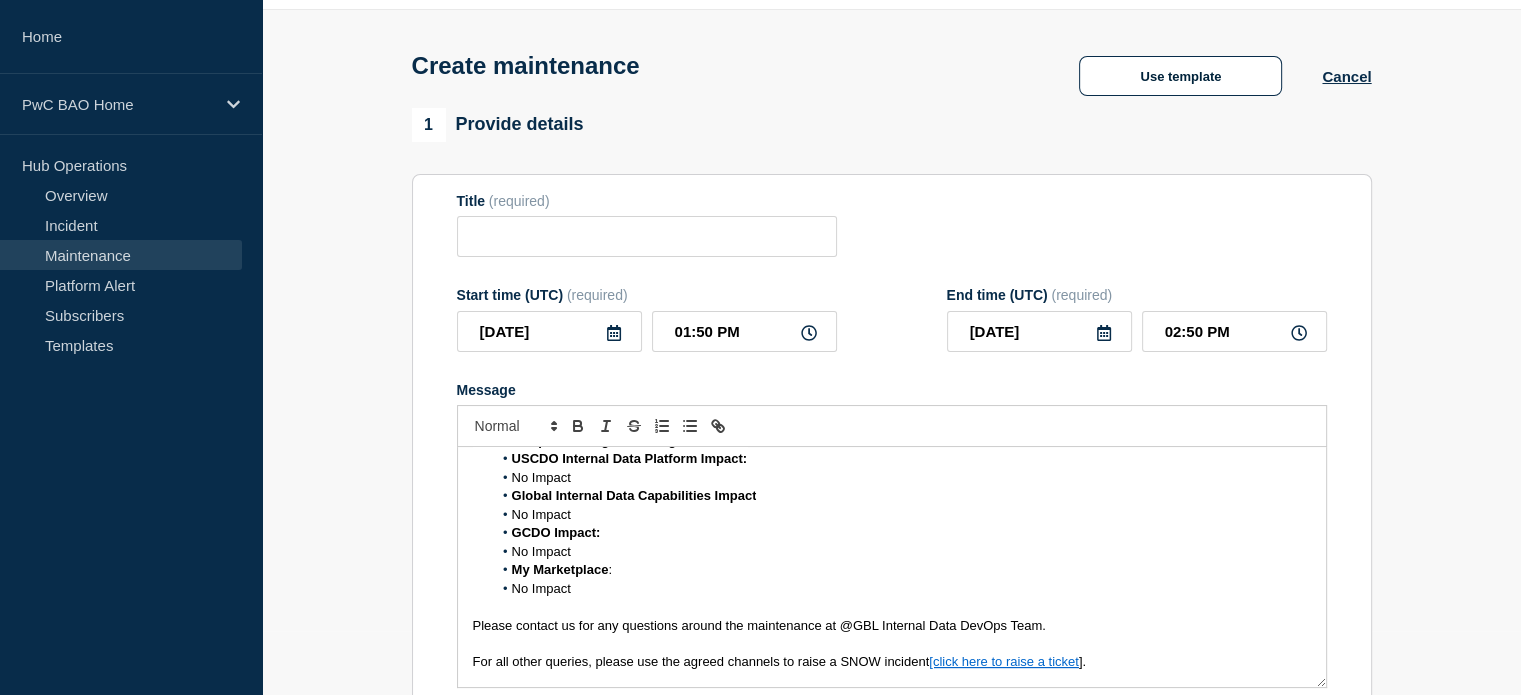 click on "No Impact" at bounding box center (541, 588) 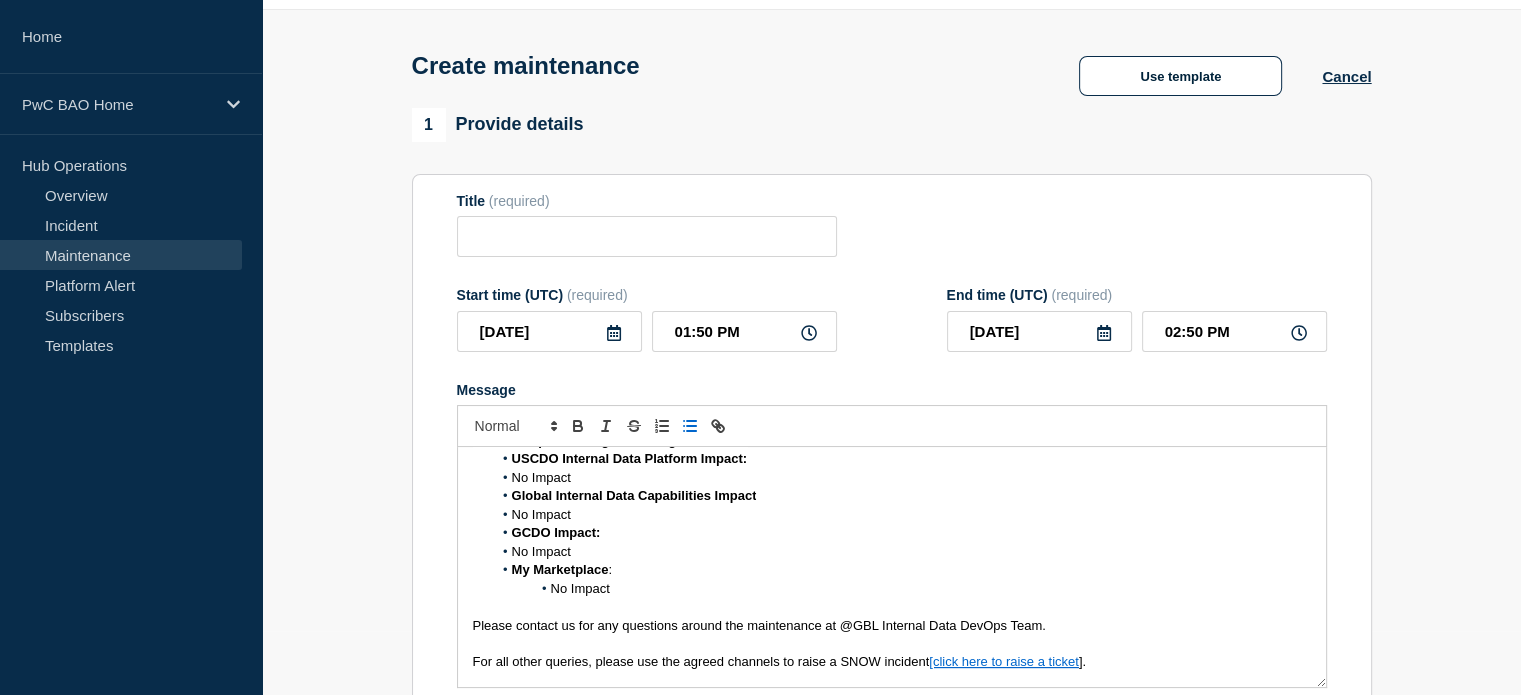 click on "No Impact" at bounding box center [541, 551] 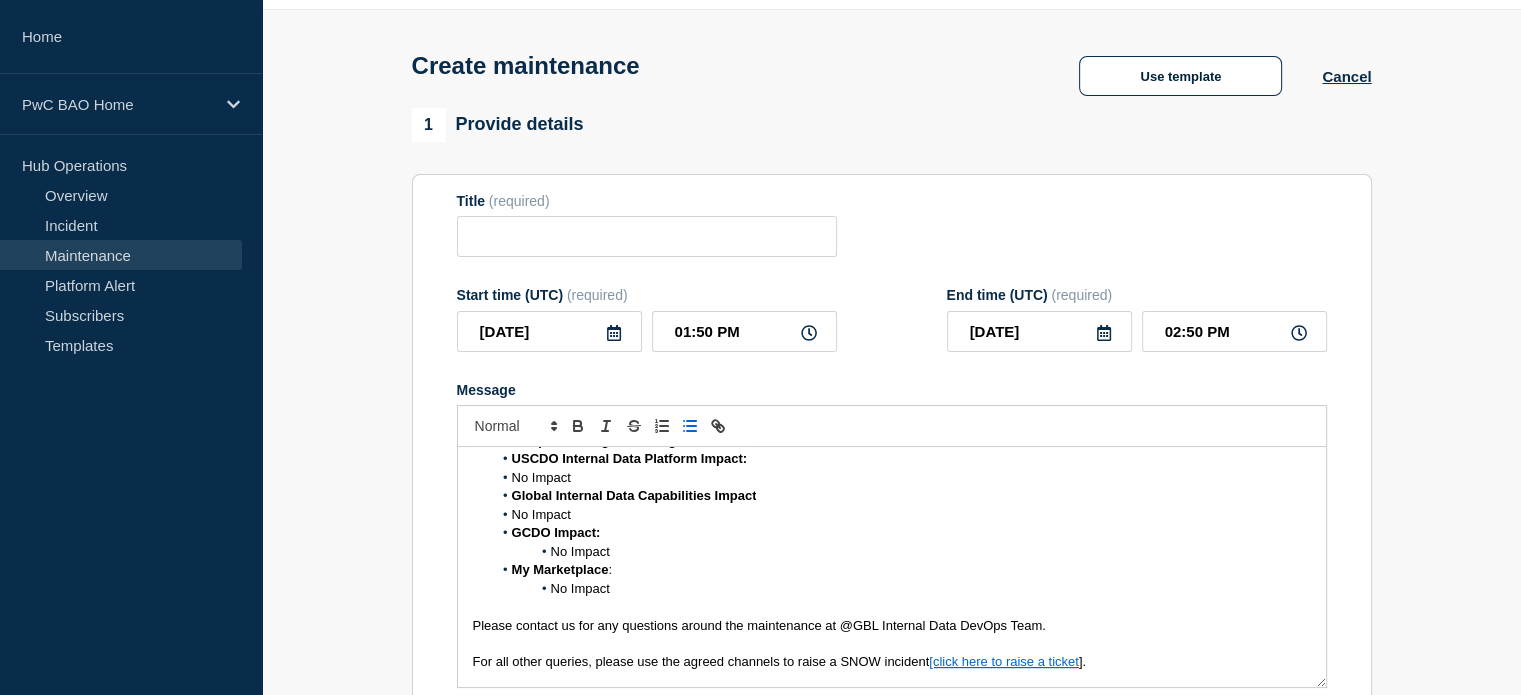 click on "No Impact" at bounding box center (541, 514) 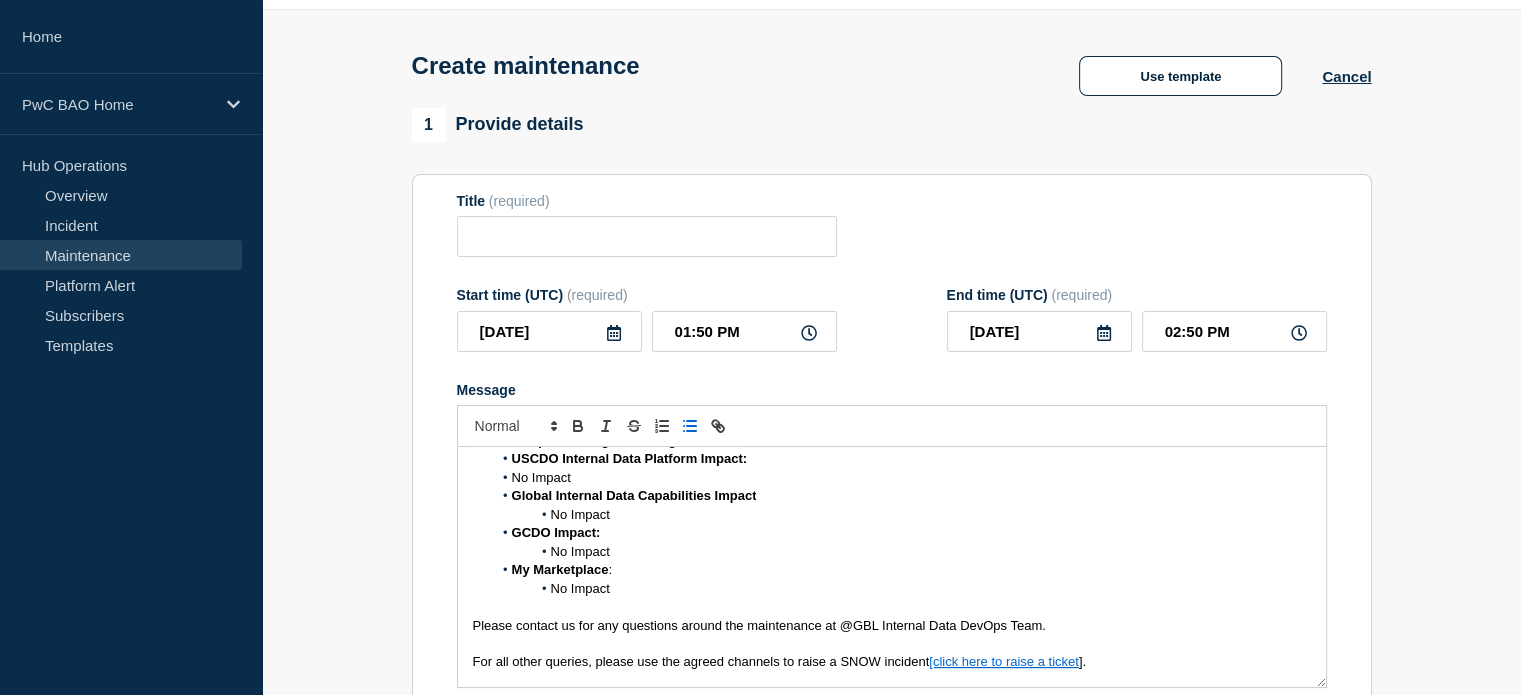 scroll, scrollTop: 370, scrollLeft: 0, axis: vertical 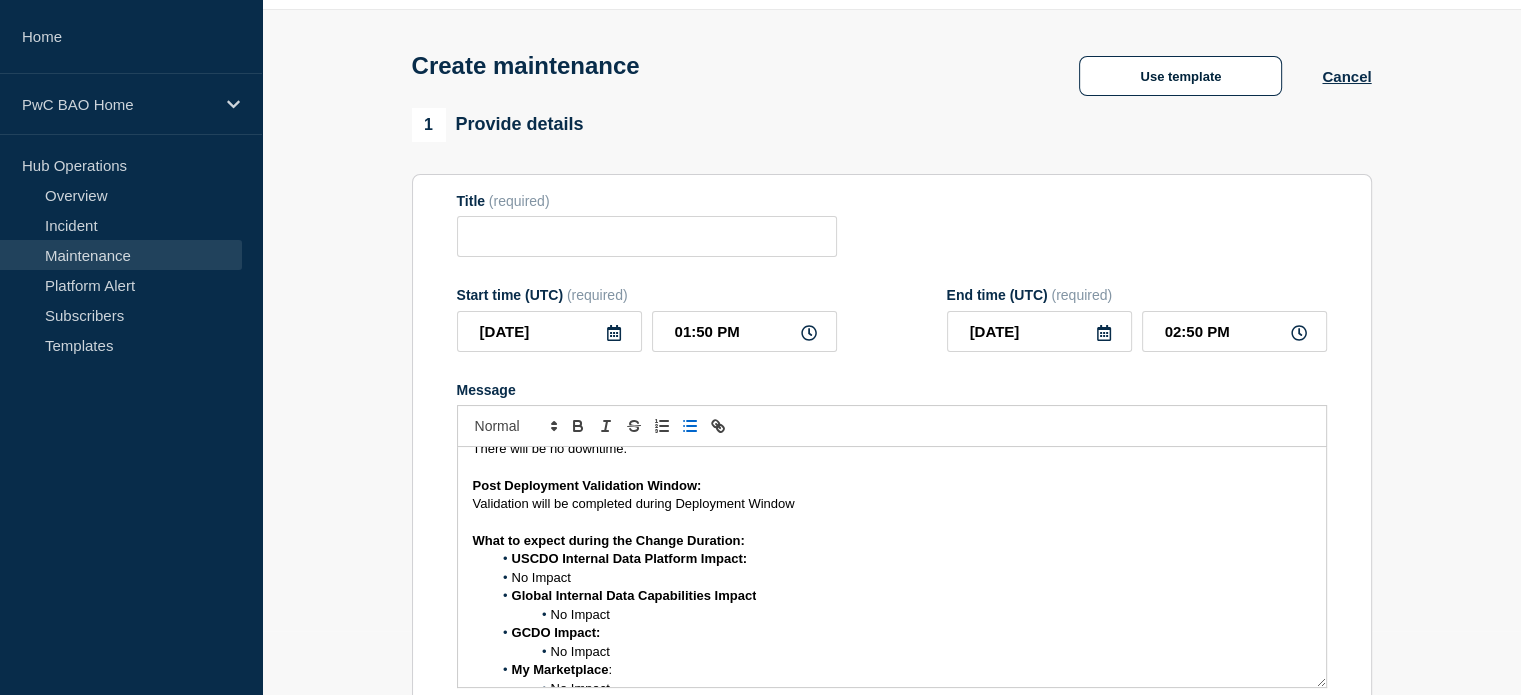 click on "No Impact" at bounding box center (541, 577) 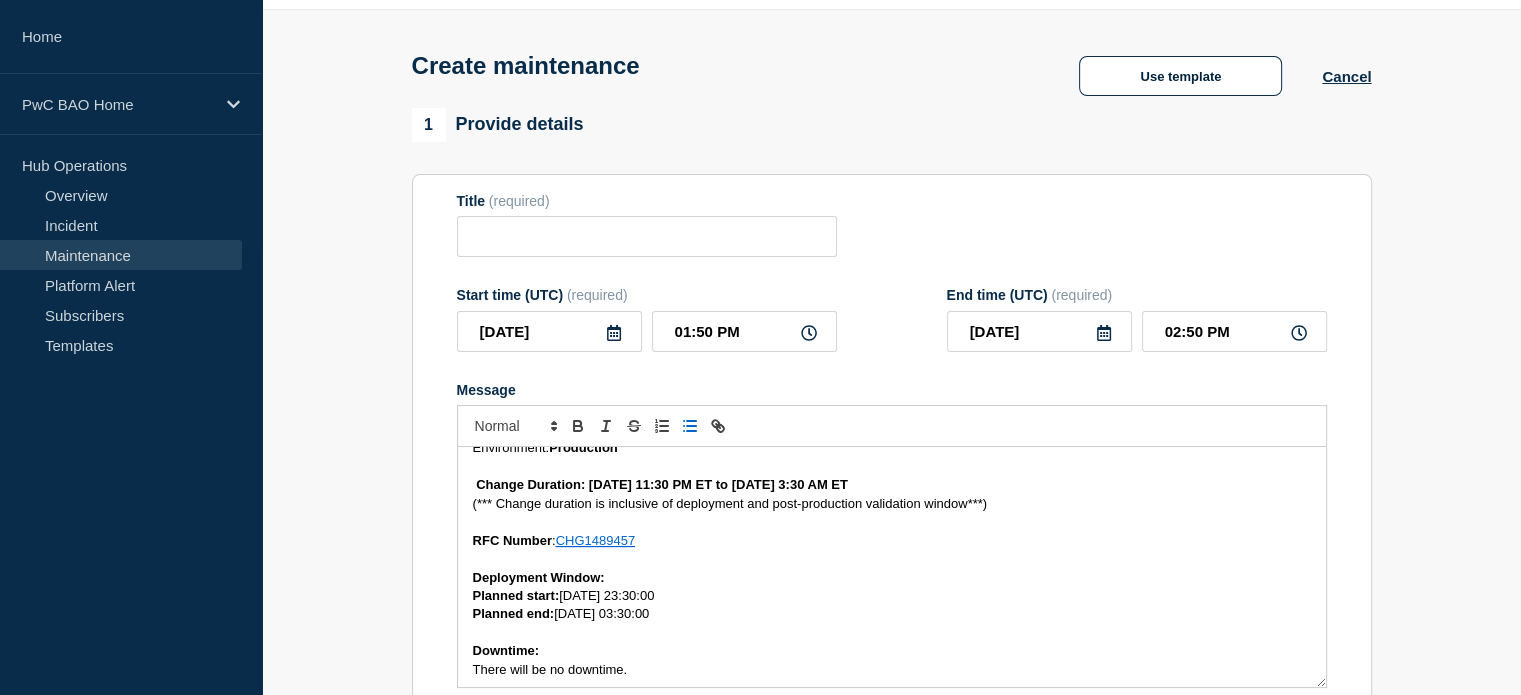 scroll, scrollTop: 0, scrollLeft: 0, axis: both 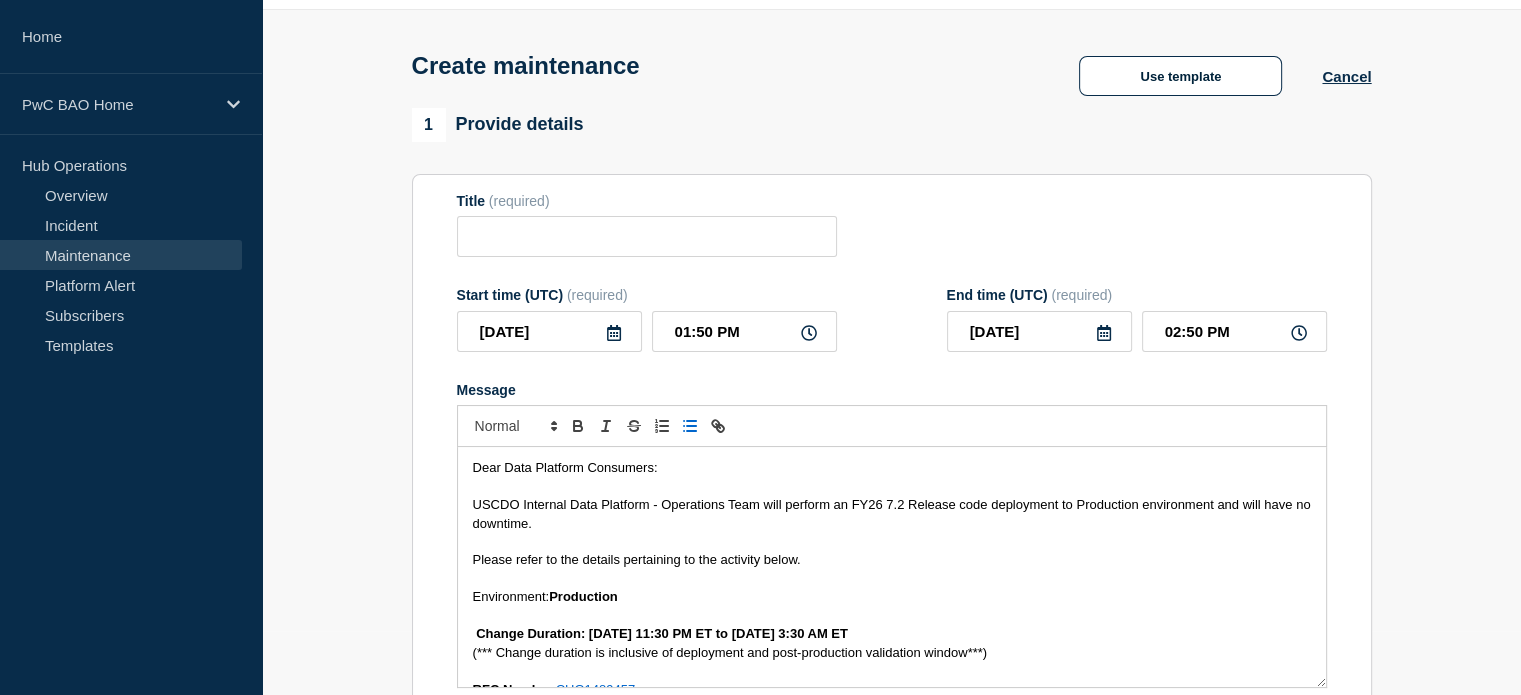 click on "USCDO Internal Data Platform - Operations Team will perform an FY26 7.2 Release code deployment to Production environment and will have no downtime." at bounding box center (894, 513) 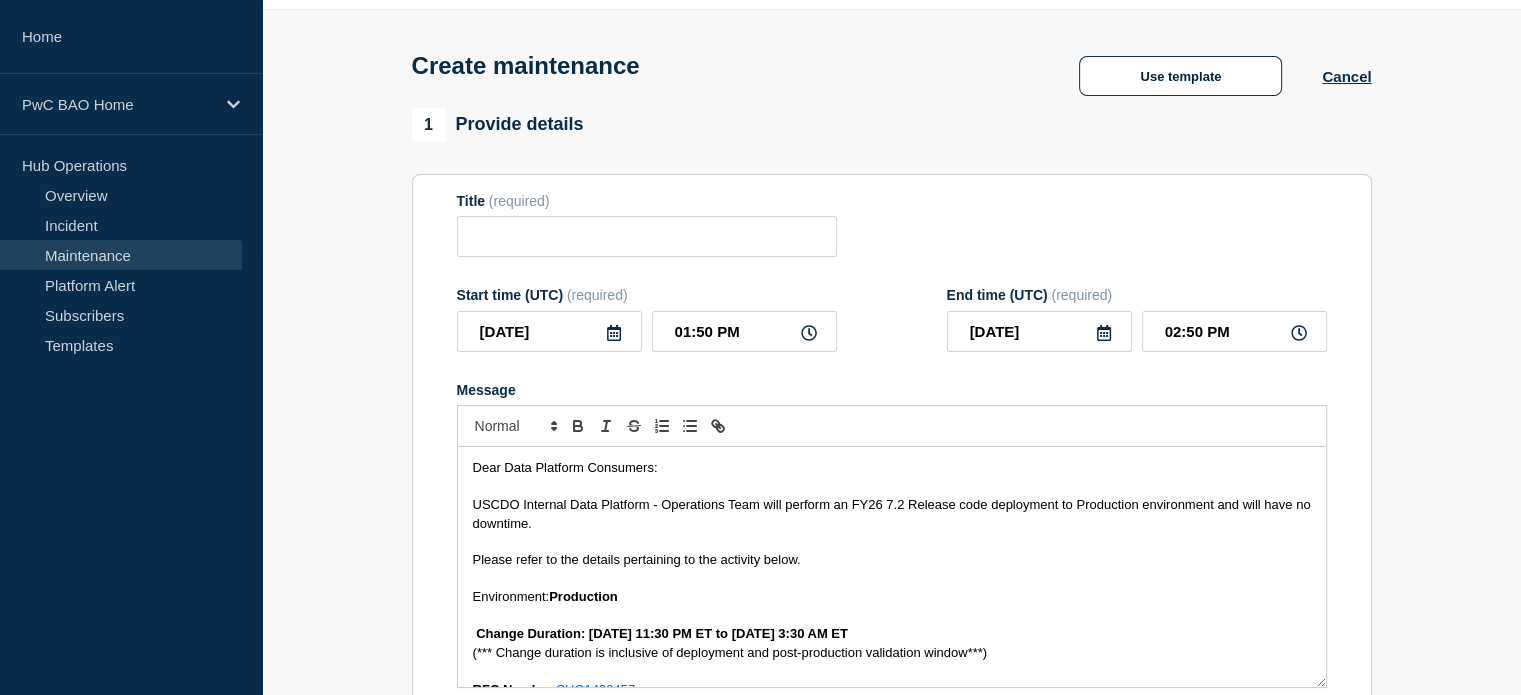 type 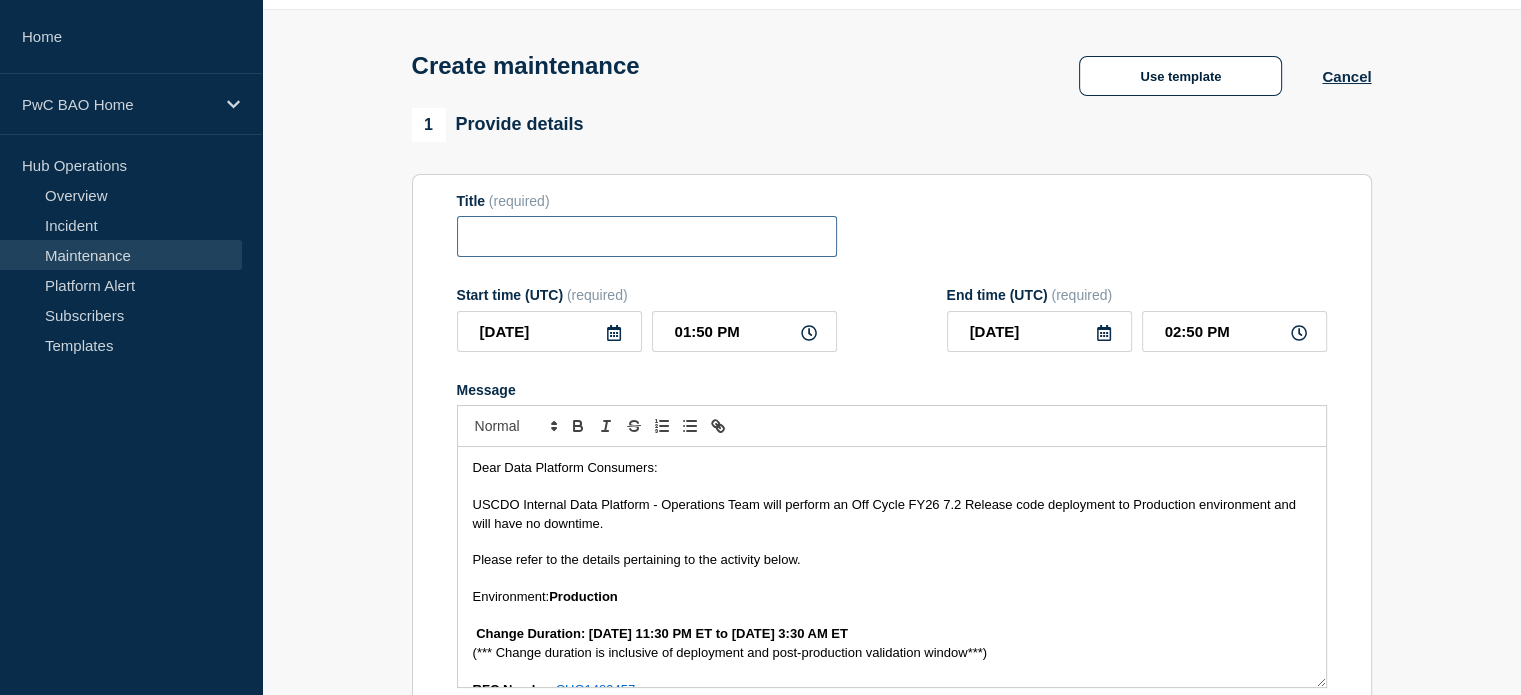 click at bounding box center [647, 236] 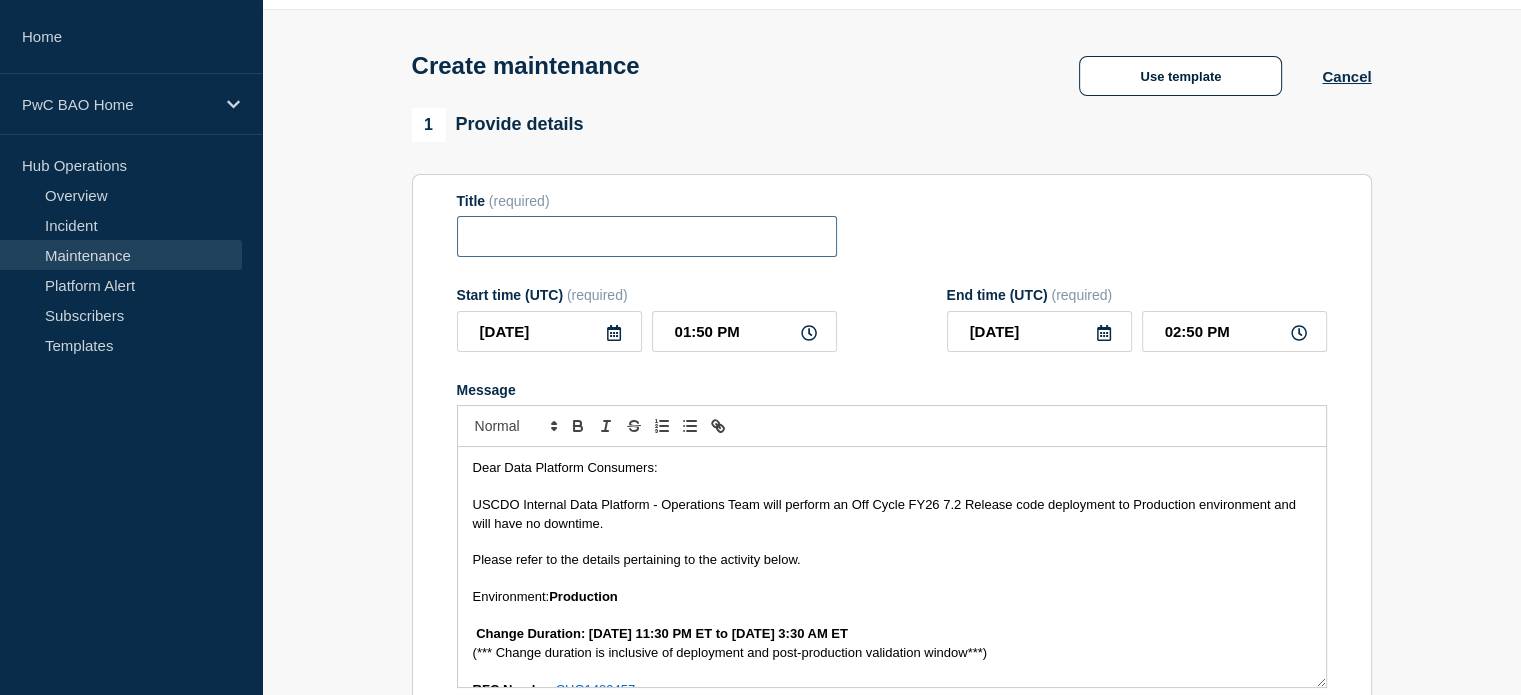 paste on "USCDO Internal Data Platform – Off Cycle Production Deployment – [DATE]" 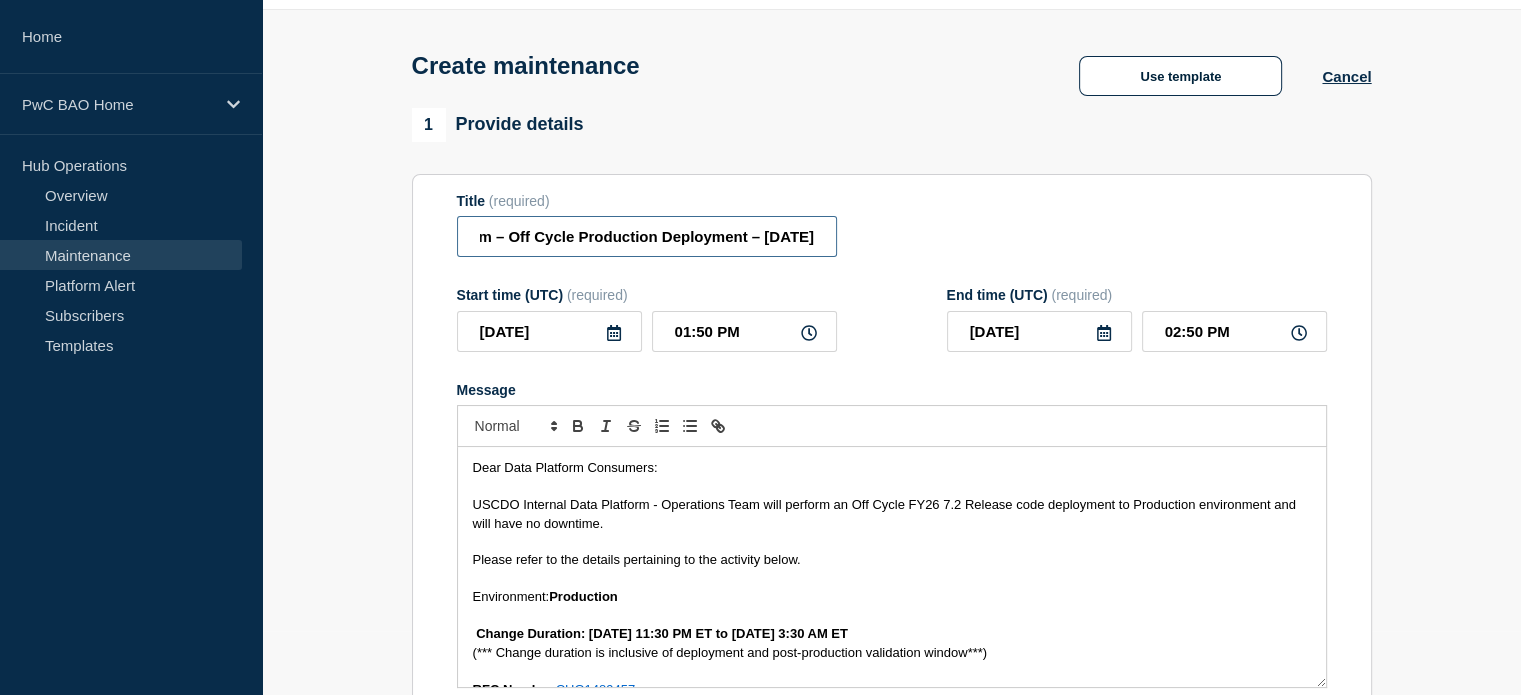 scroll, scrollTop: 0, scrollLeft: 0, axis: both 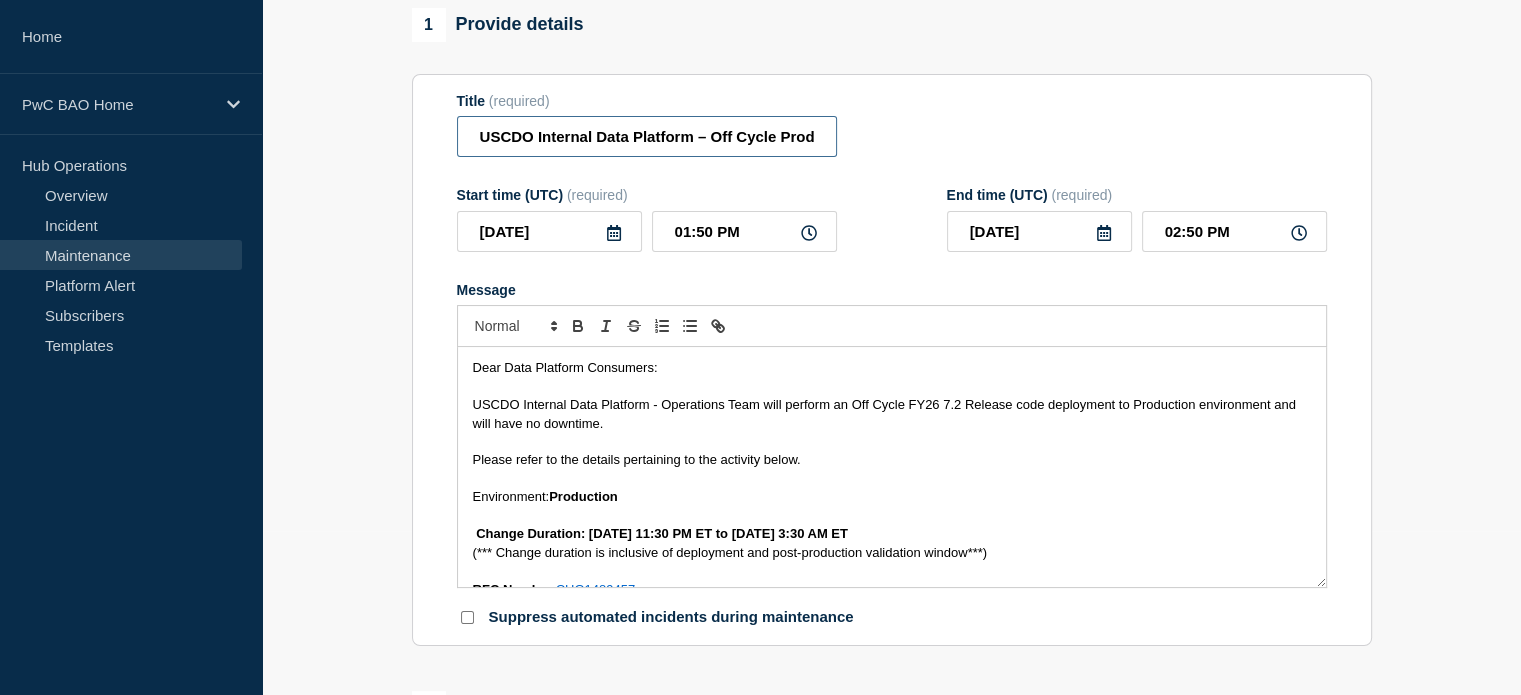 type on "USCDO Internal Data Platform – Off Cycle Production Deployment – [DATE]" 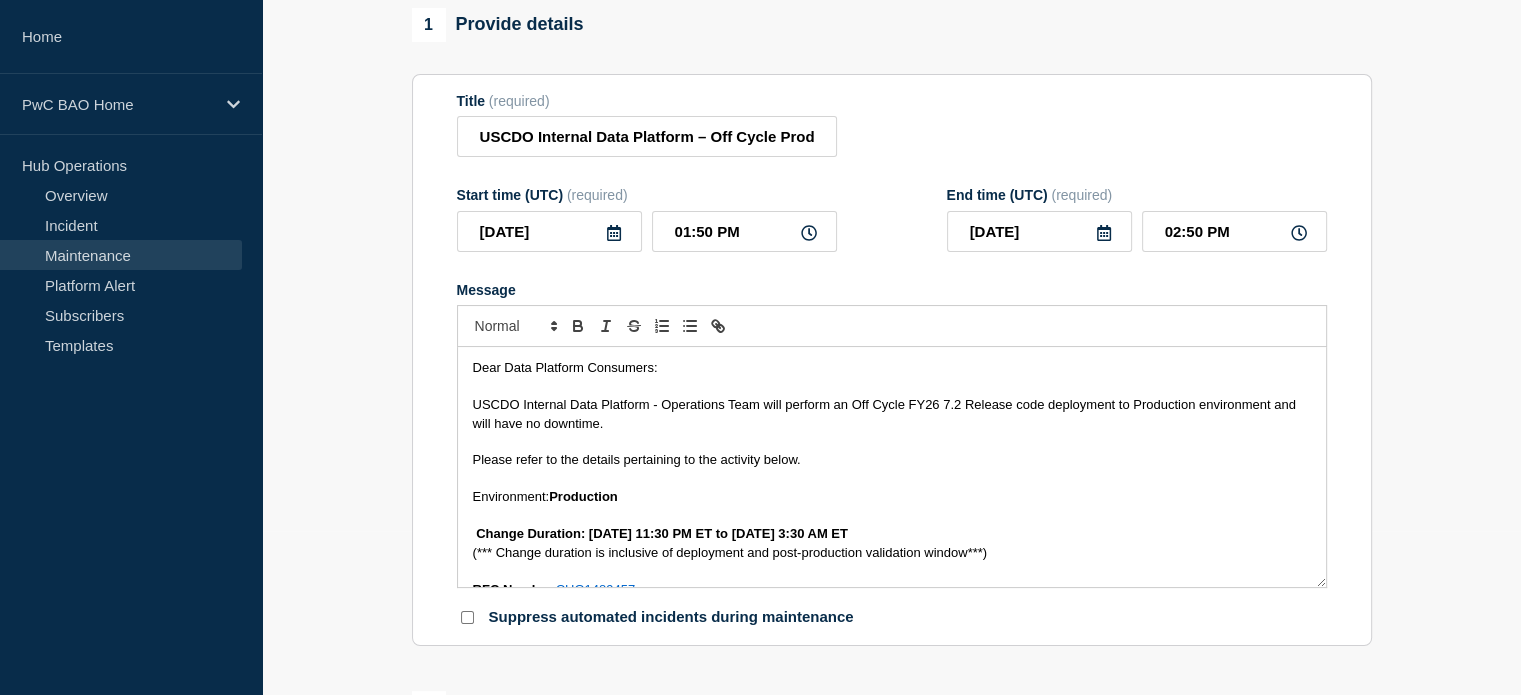 click 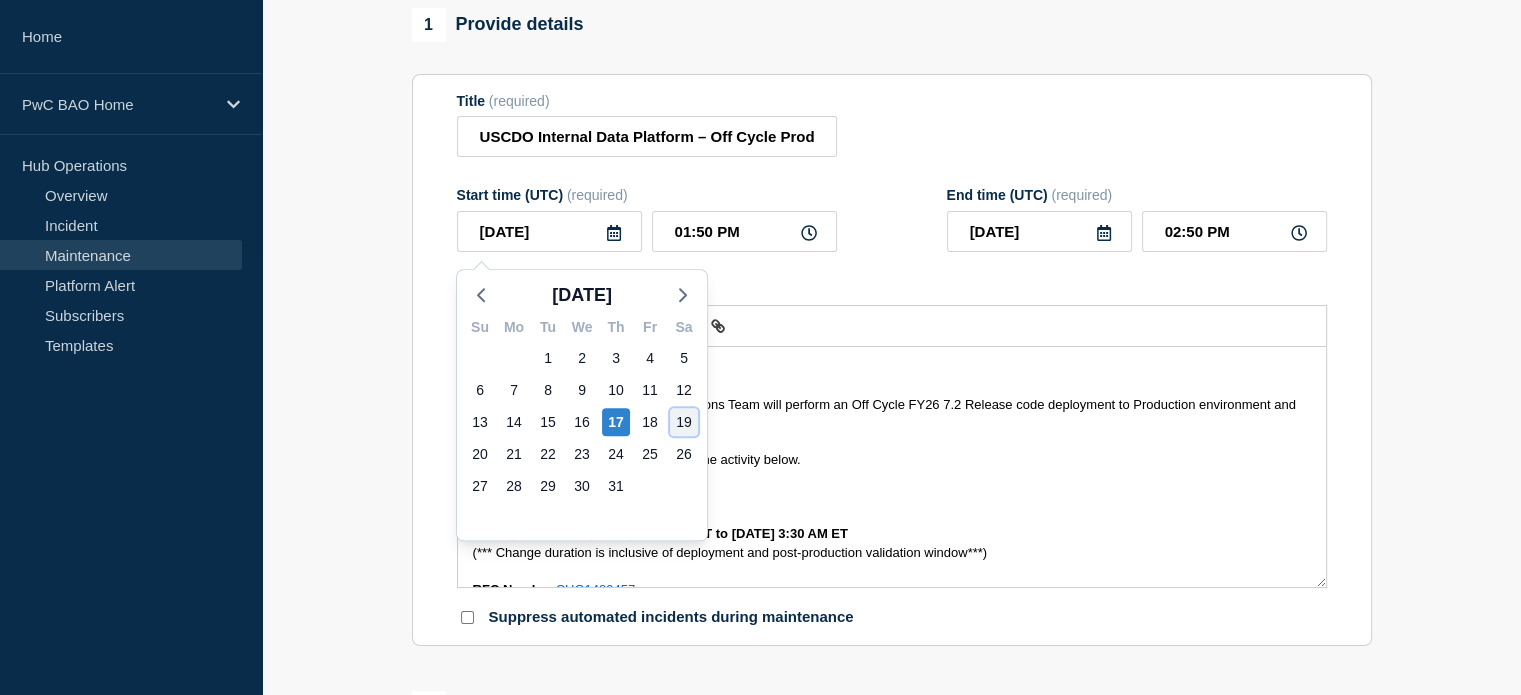 click on "19" 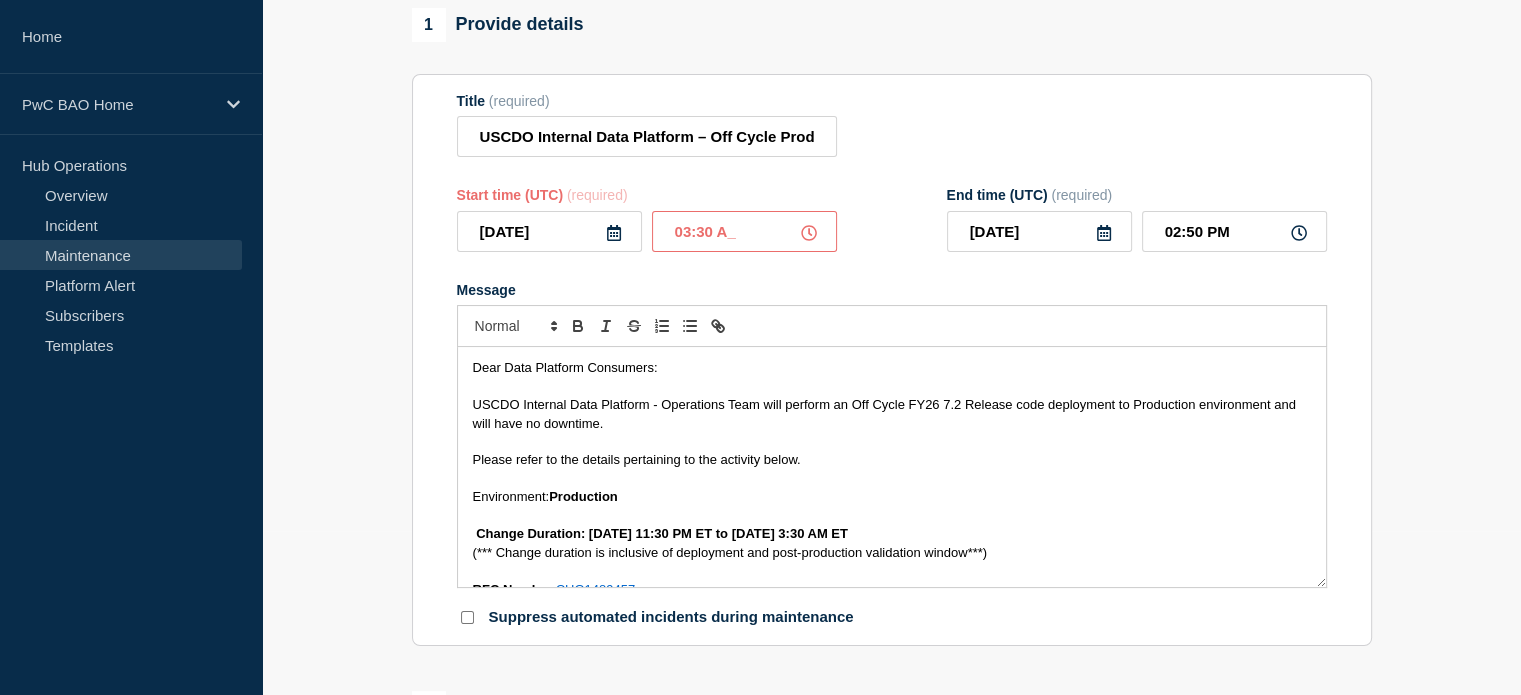 type on "03:30 AM" 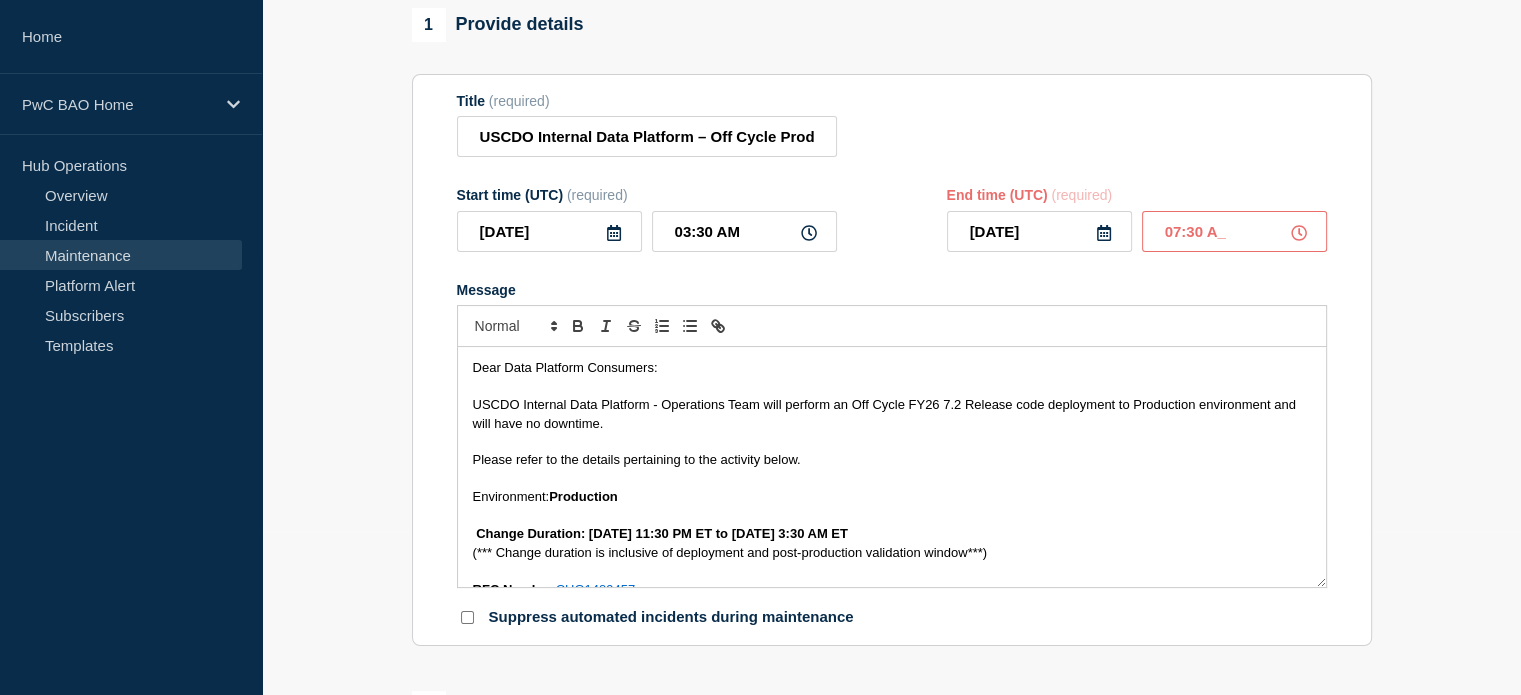 type on "07:30 AM" 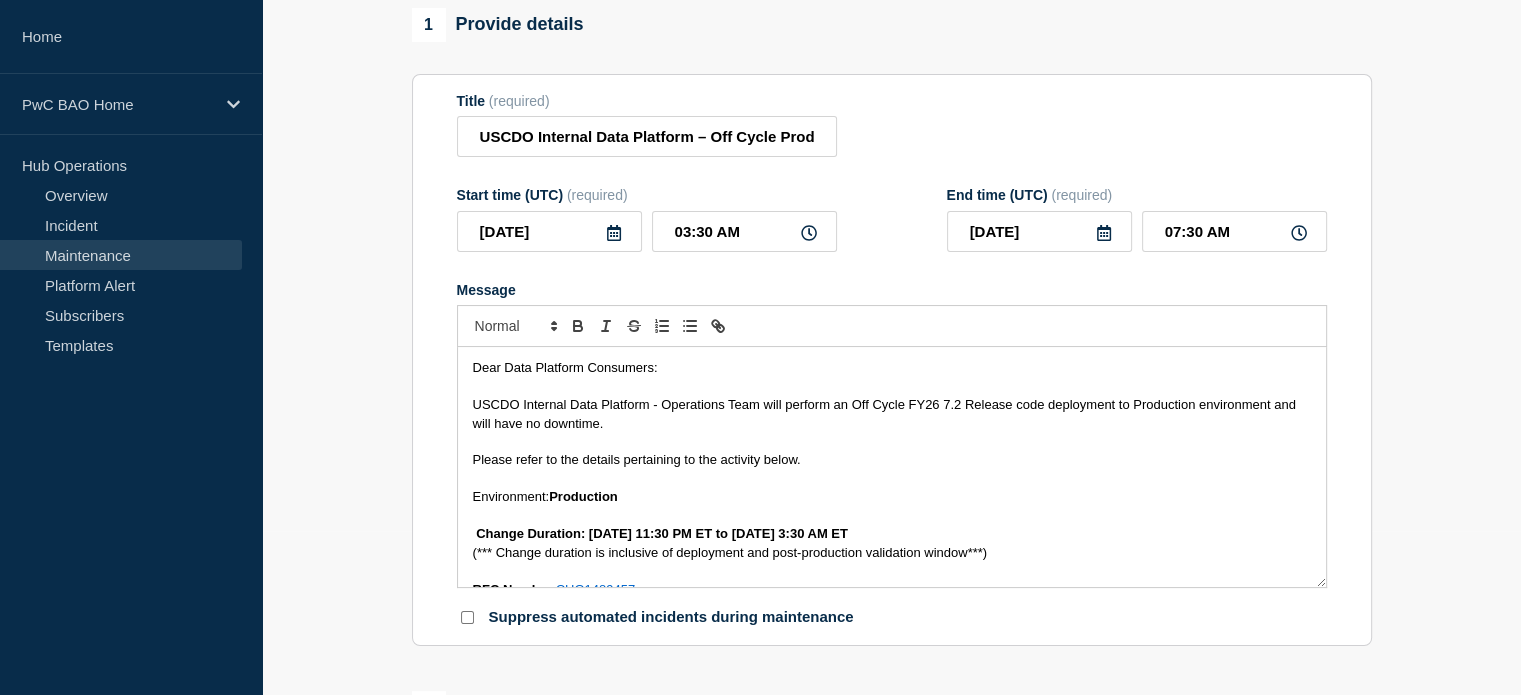 click at bounding box center [892, 479] 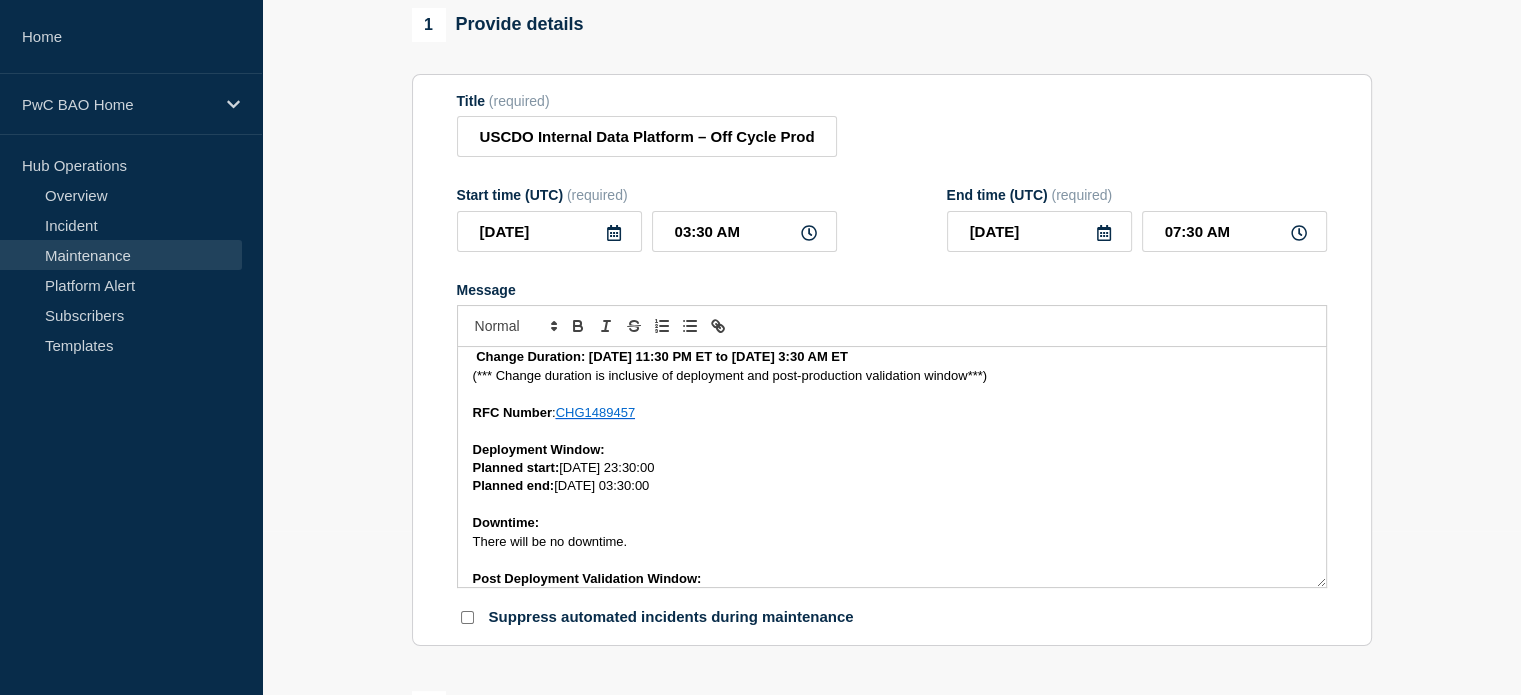 scroll, scrollTop: 484, scrollLeft: 0, axis: vertical 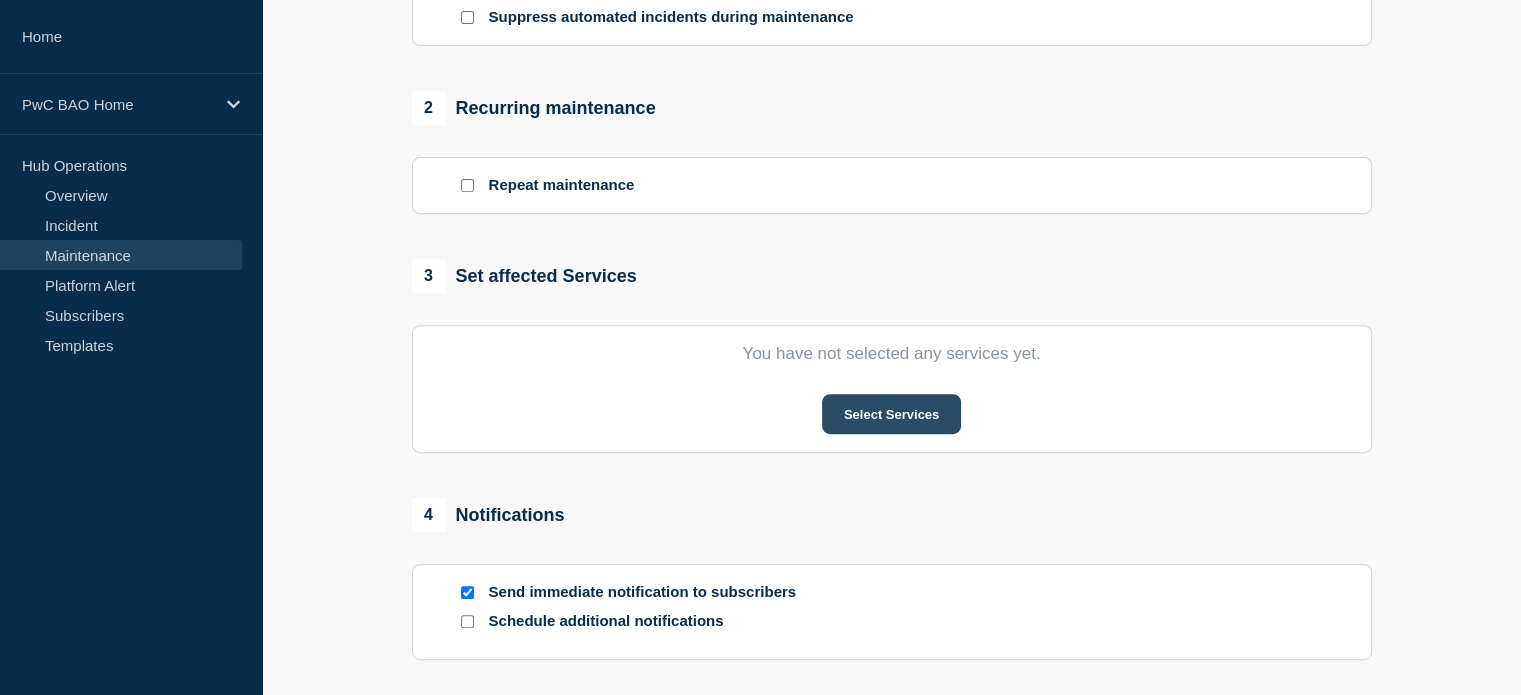 click on "Select Services" at bounding box center [891, 414] 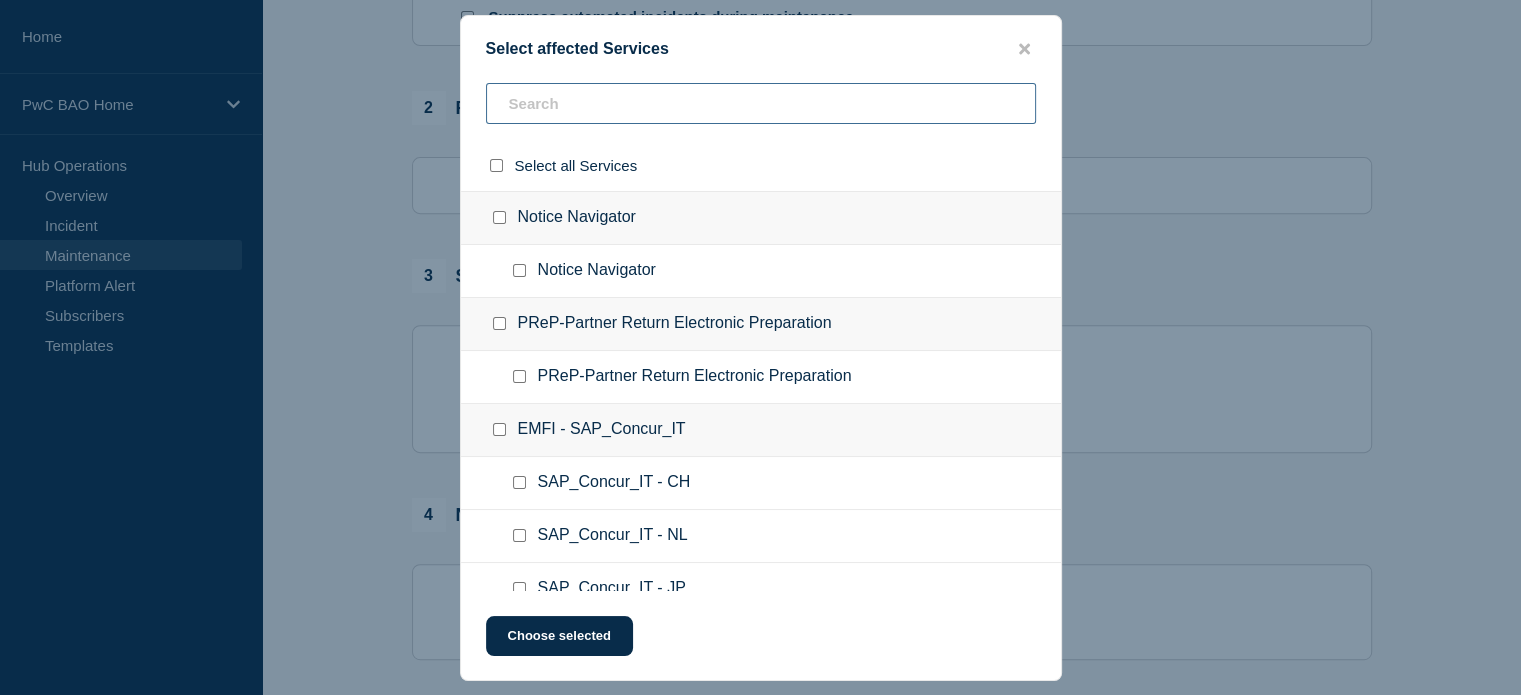 click at bounding box center (761, 103) 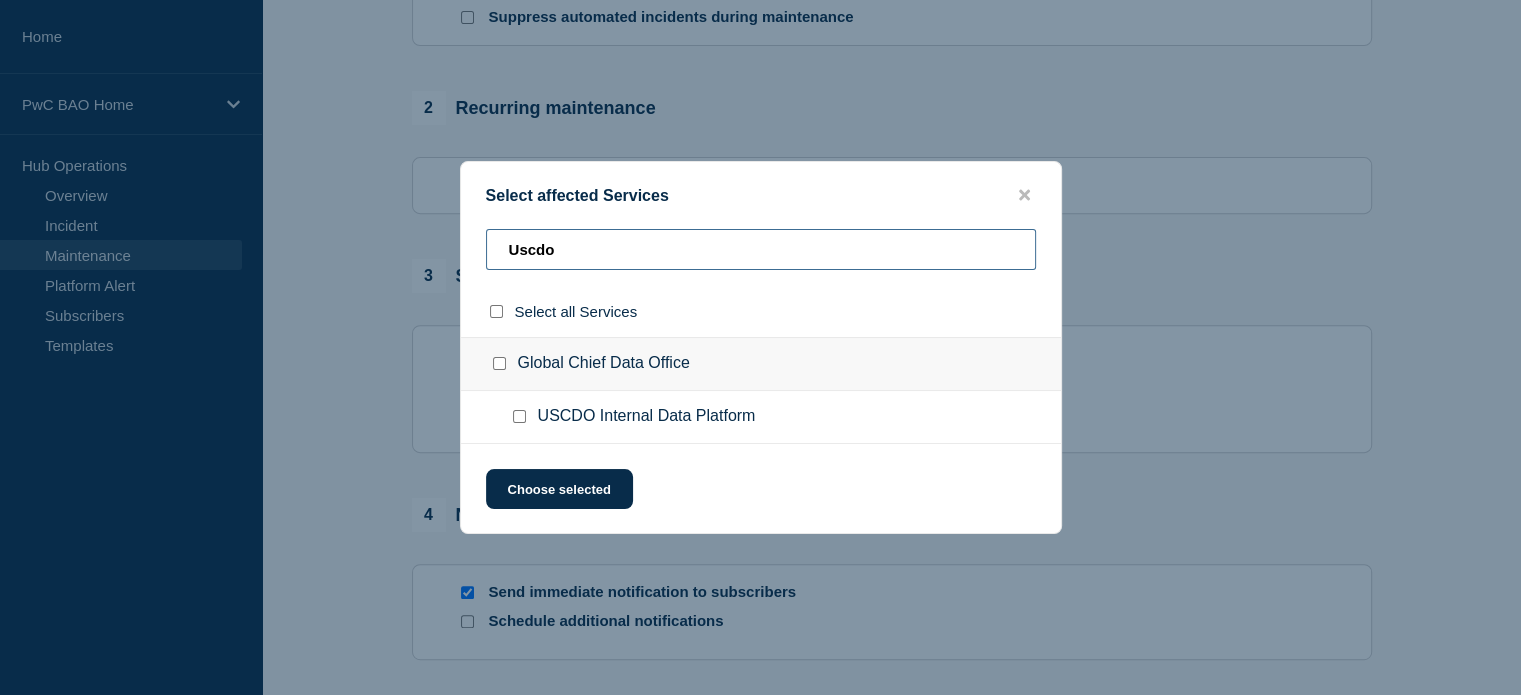 type on "Uscdo" 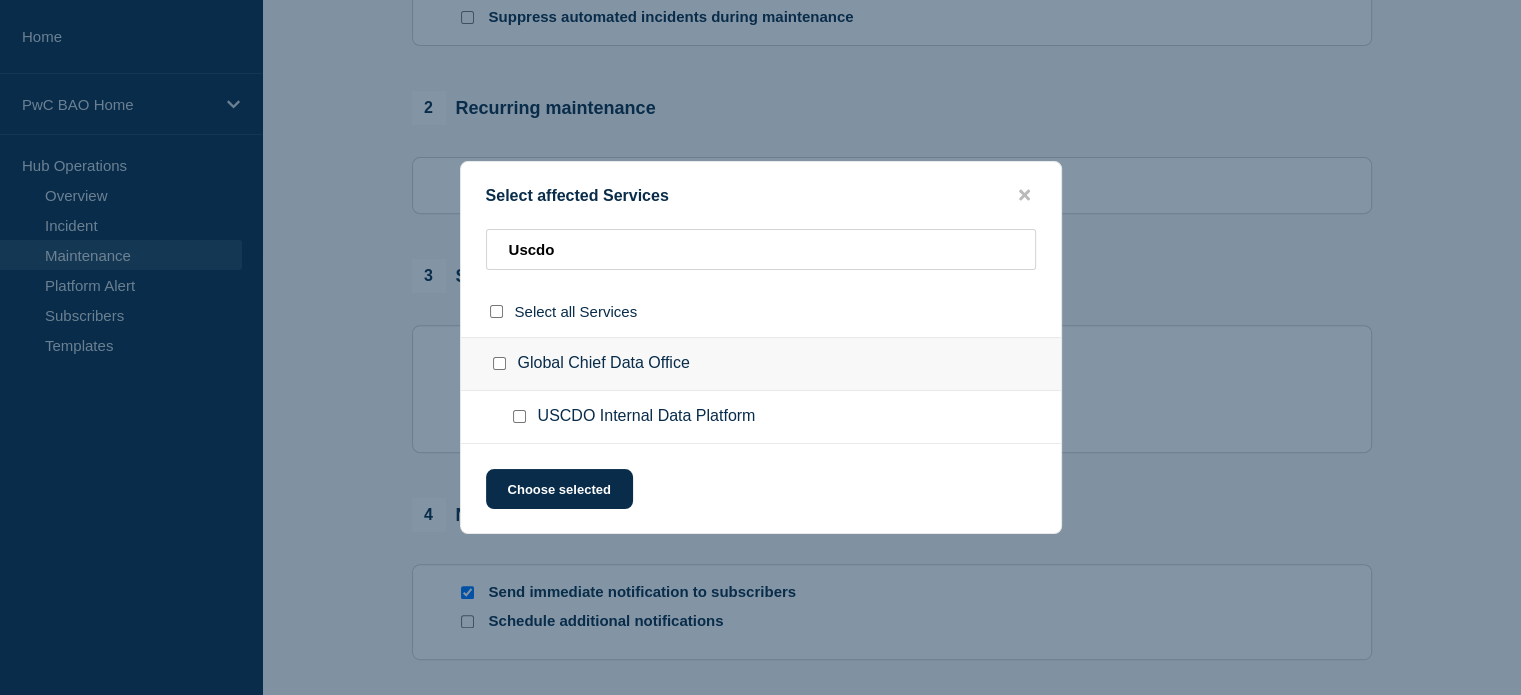 click at bounding box center (519, 416) 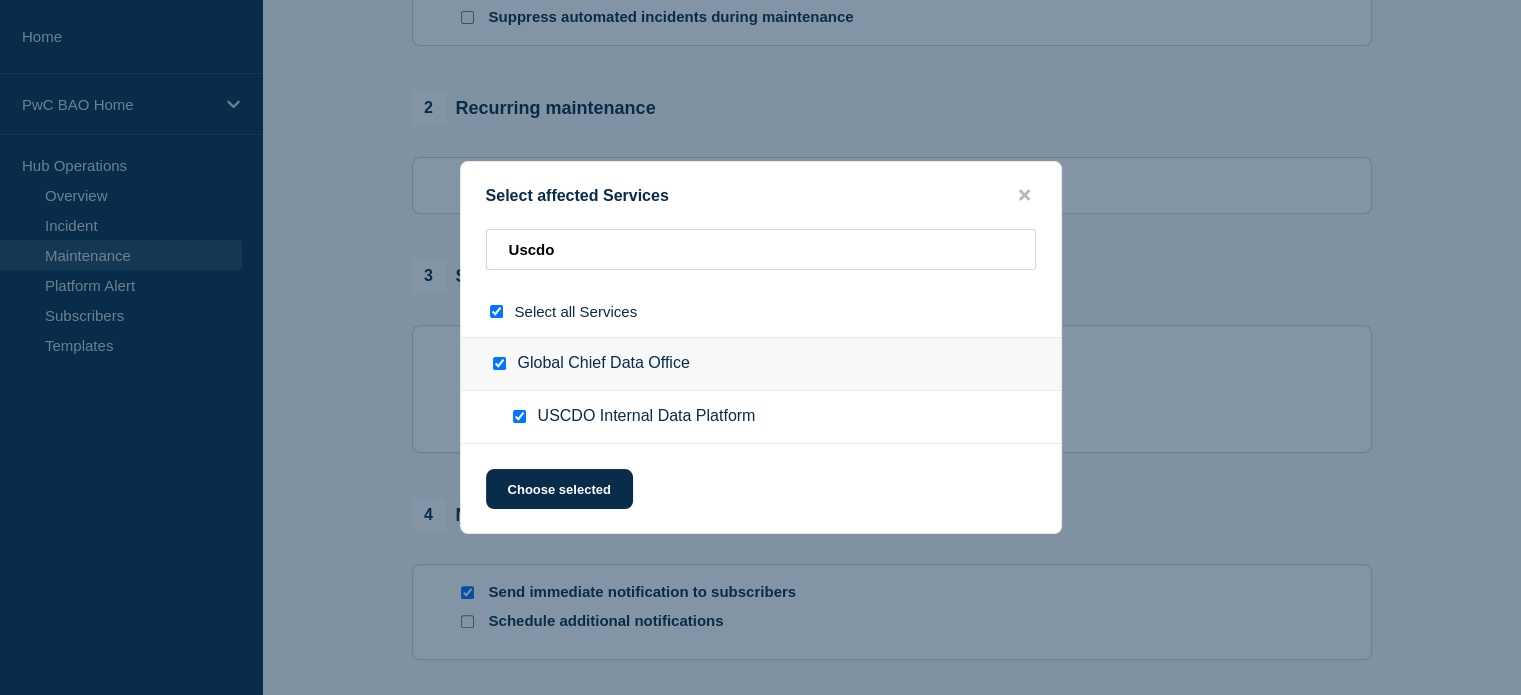 checkbox on "true" 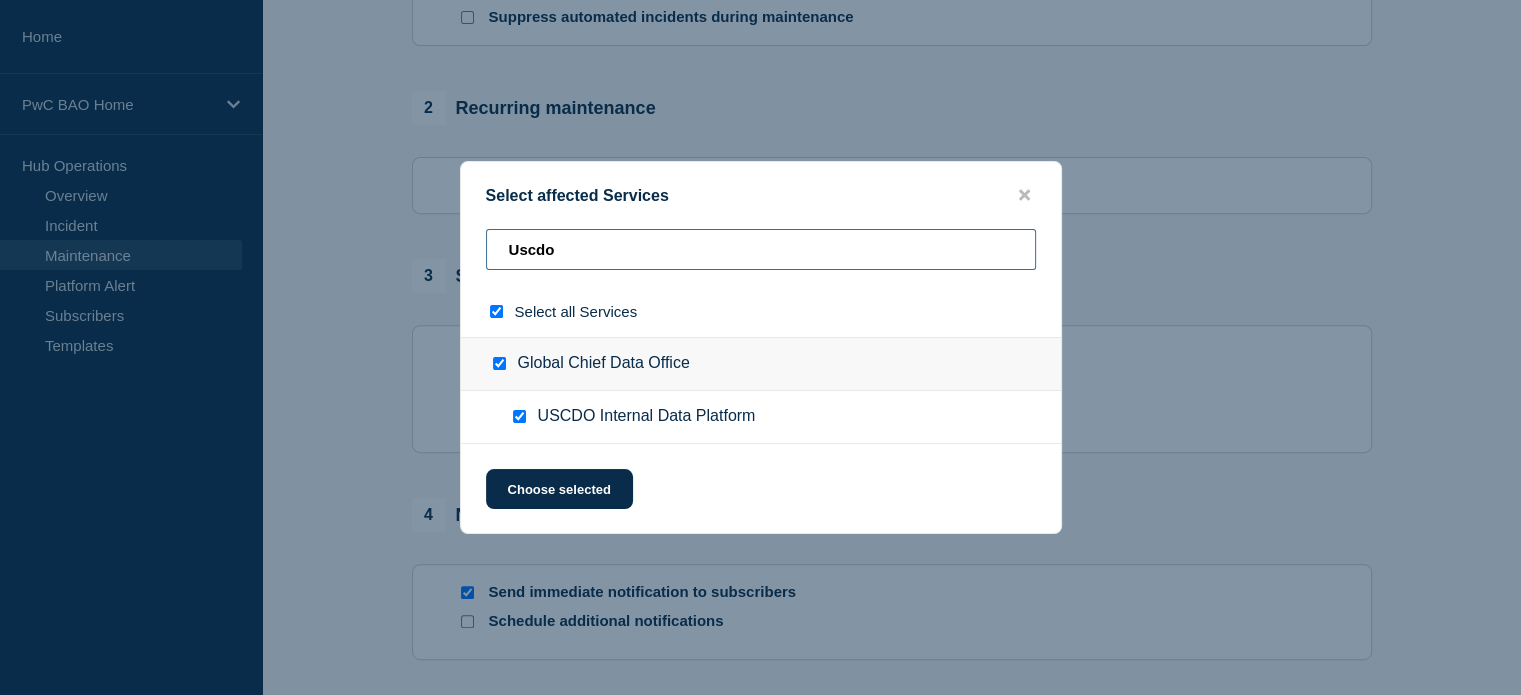 drag, startPoint x: 624, startPoint y: 245, endPoint x: 451, endPoint y: 239, distance: 173.10402 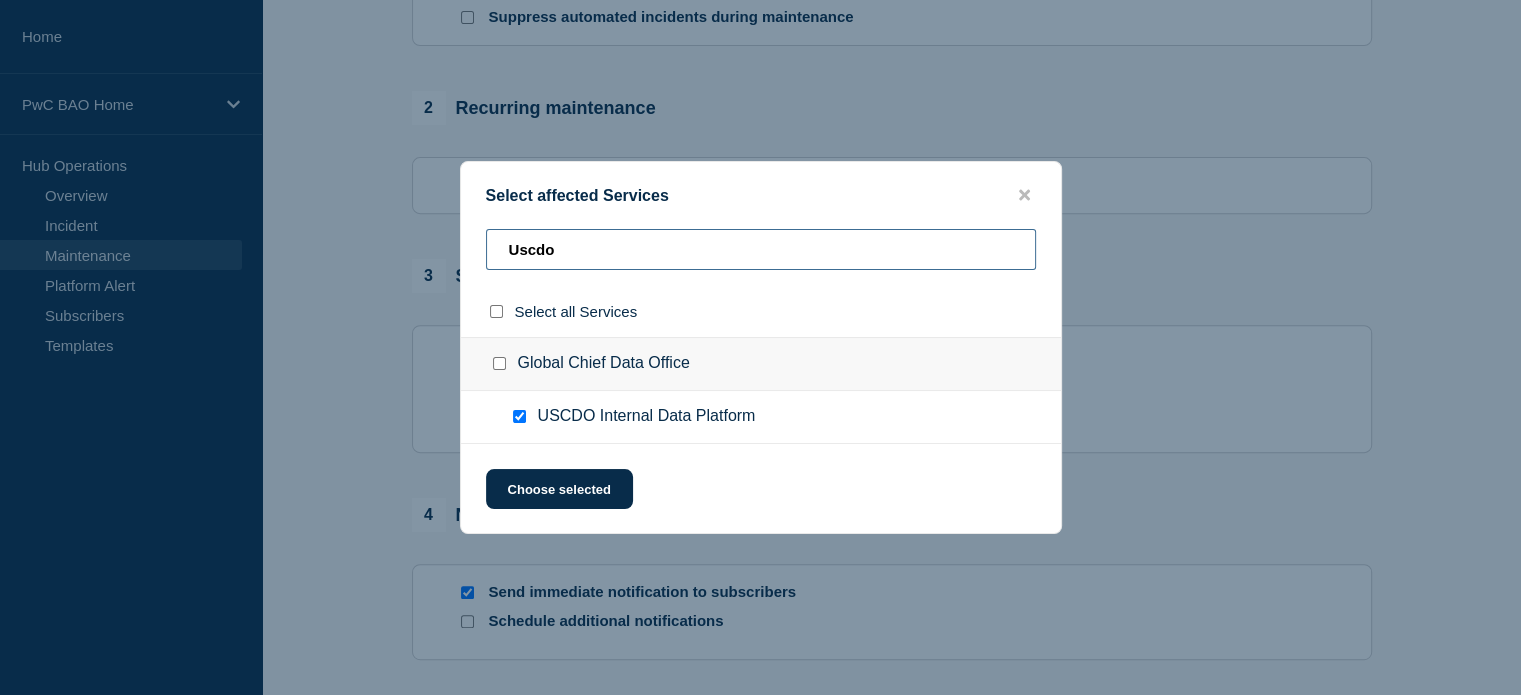 type on "G" 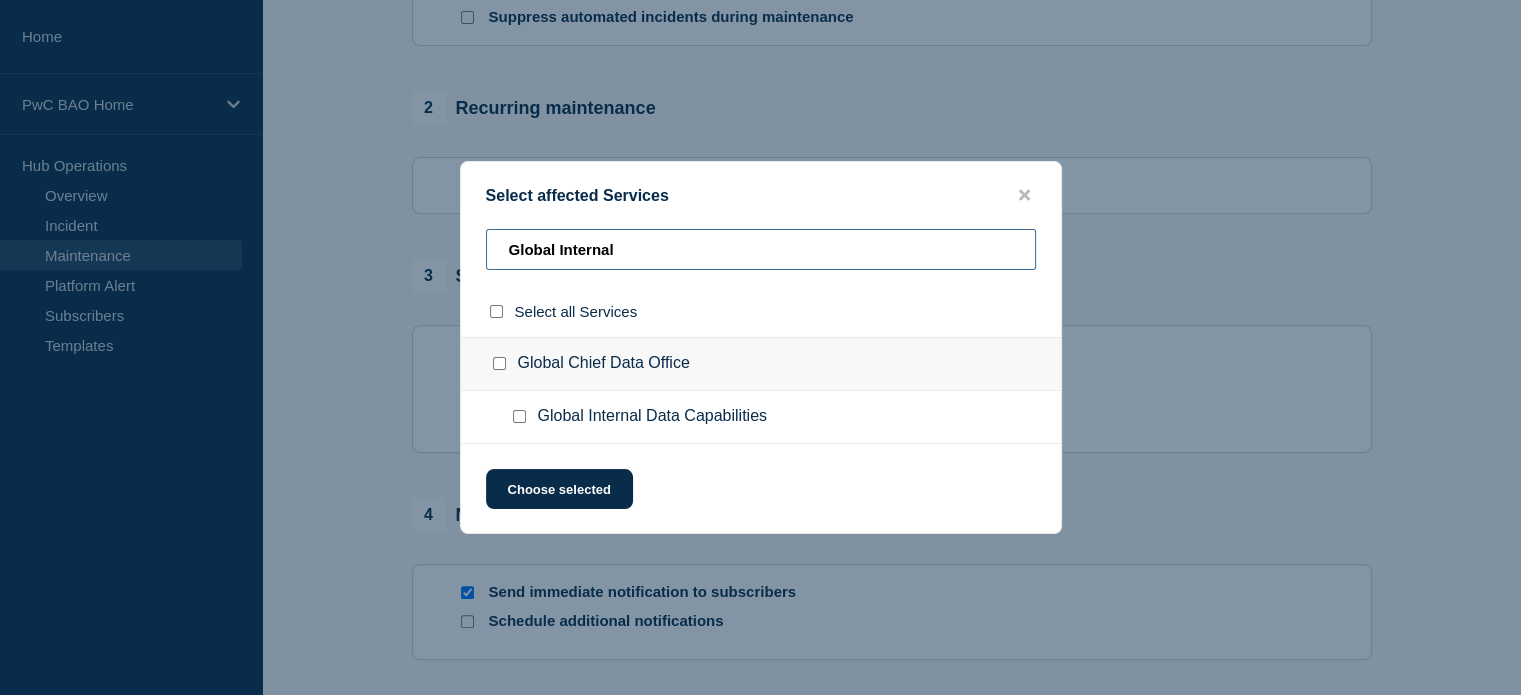type on "Global Internal" 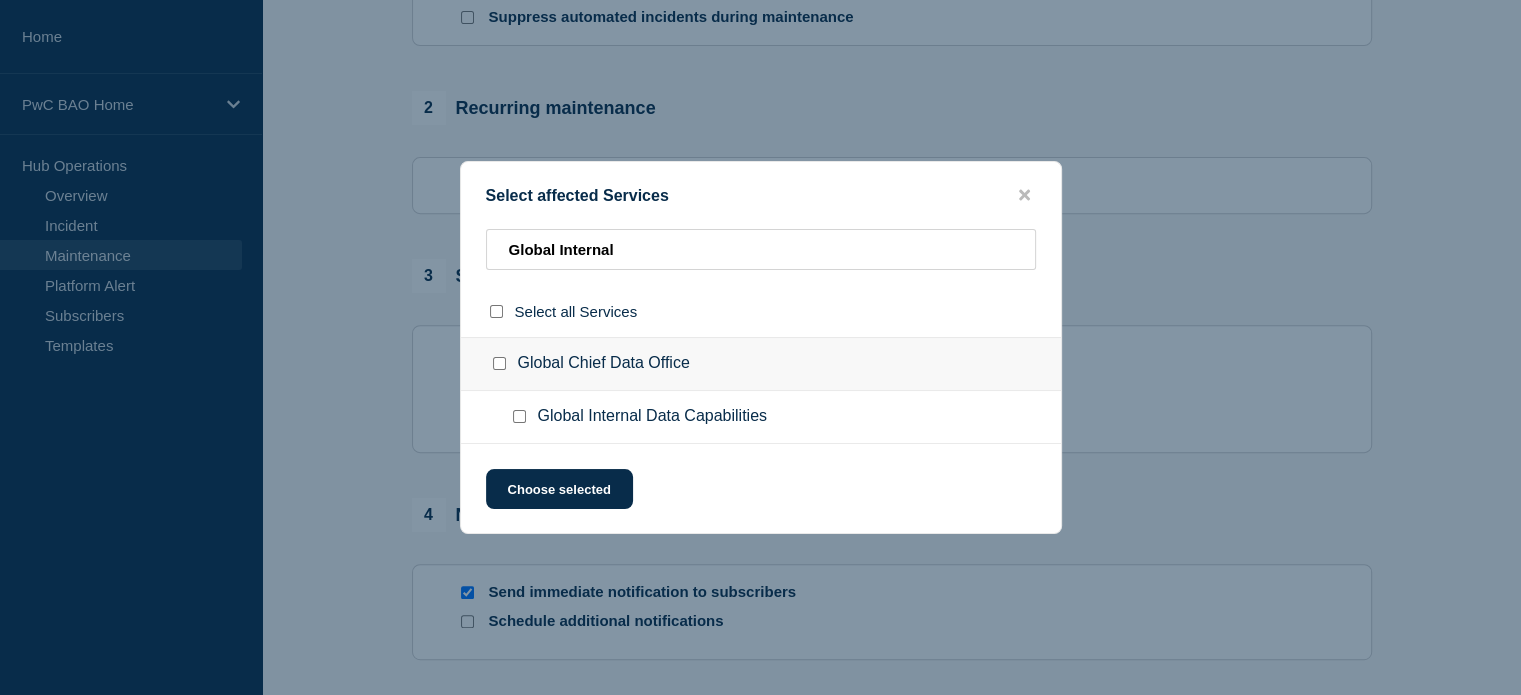 click at bounding box center [519, 416] 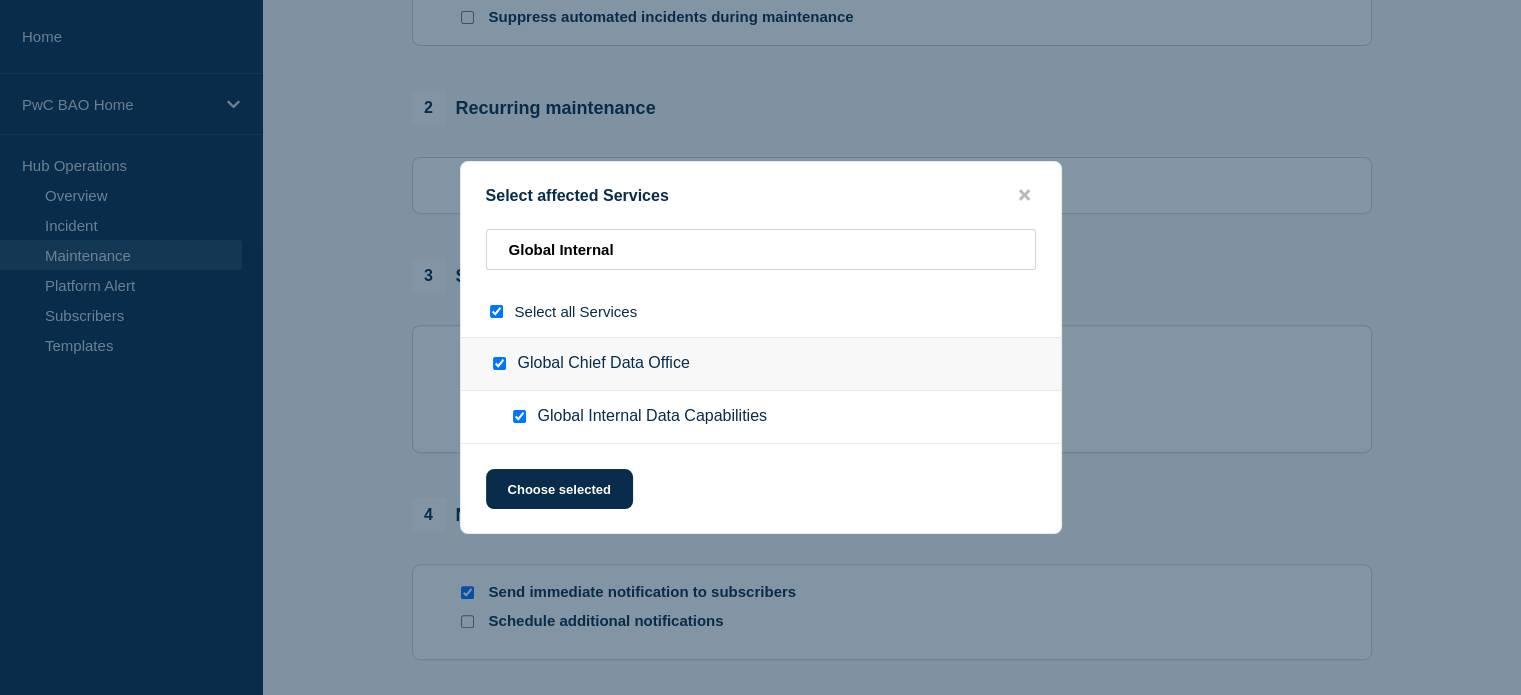 checkbox on "true" 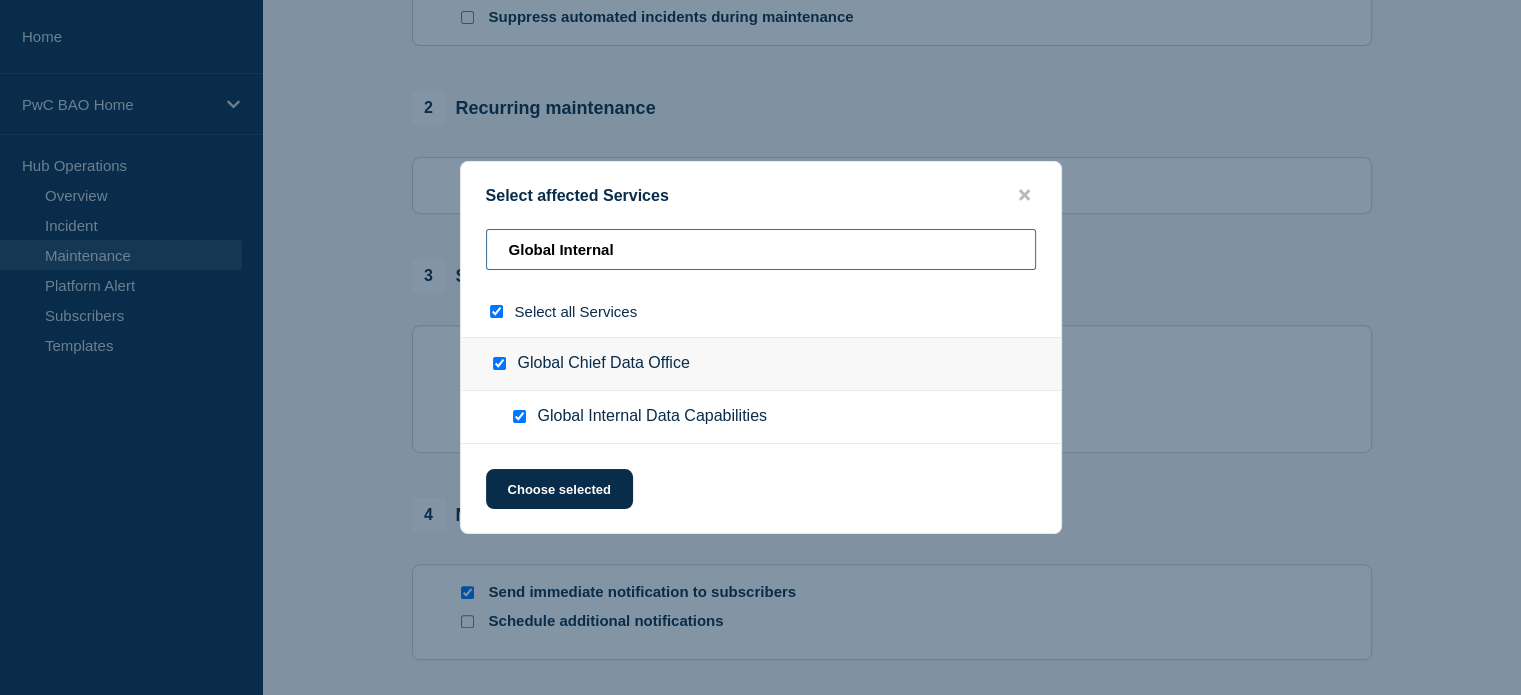drag, startPoint x: 656, startPoint y: 246, endPoint x: 488, endPoint y: 247, distance: 168.00298 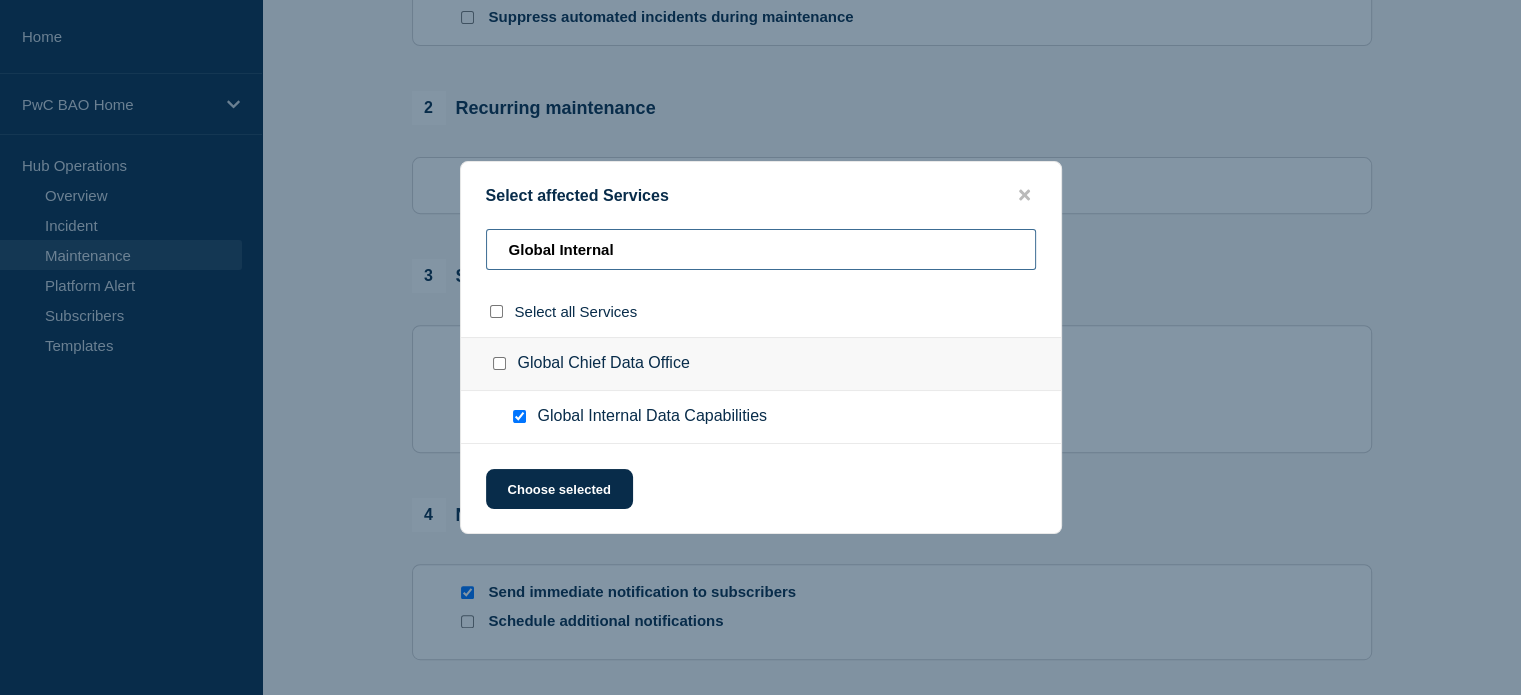 type on "G" 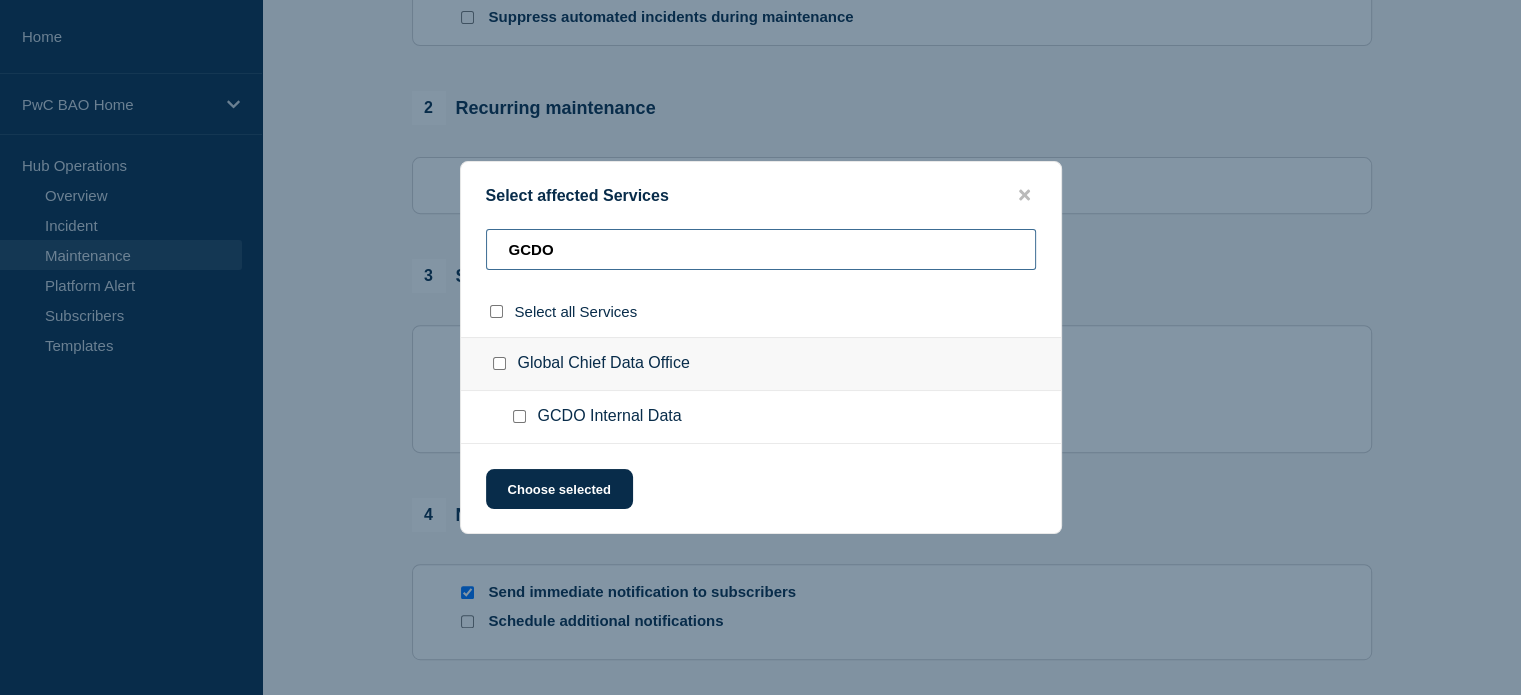 type on "GCDO" 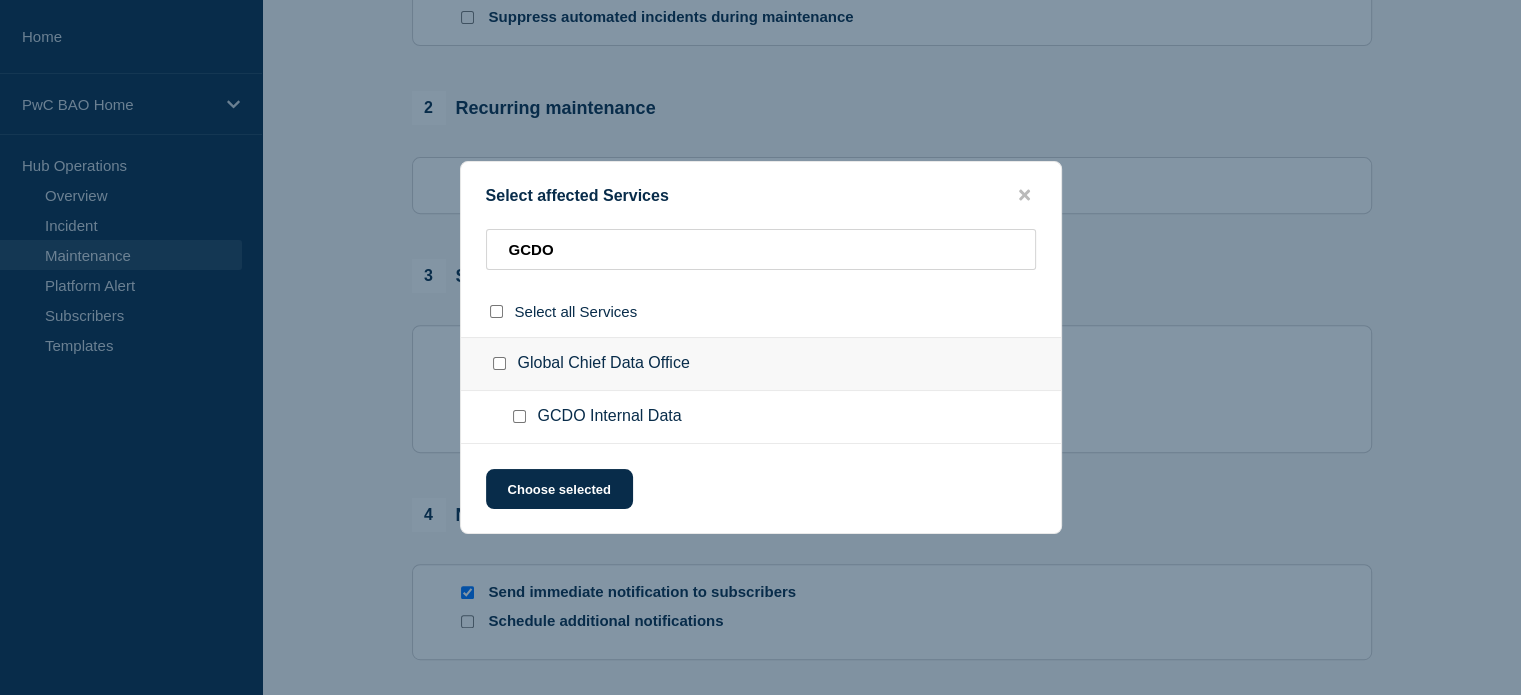 click at bounding box center [519, 416] 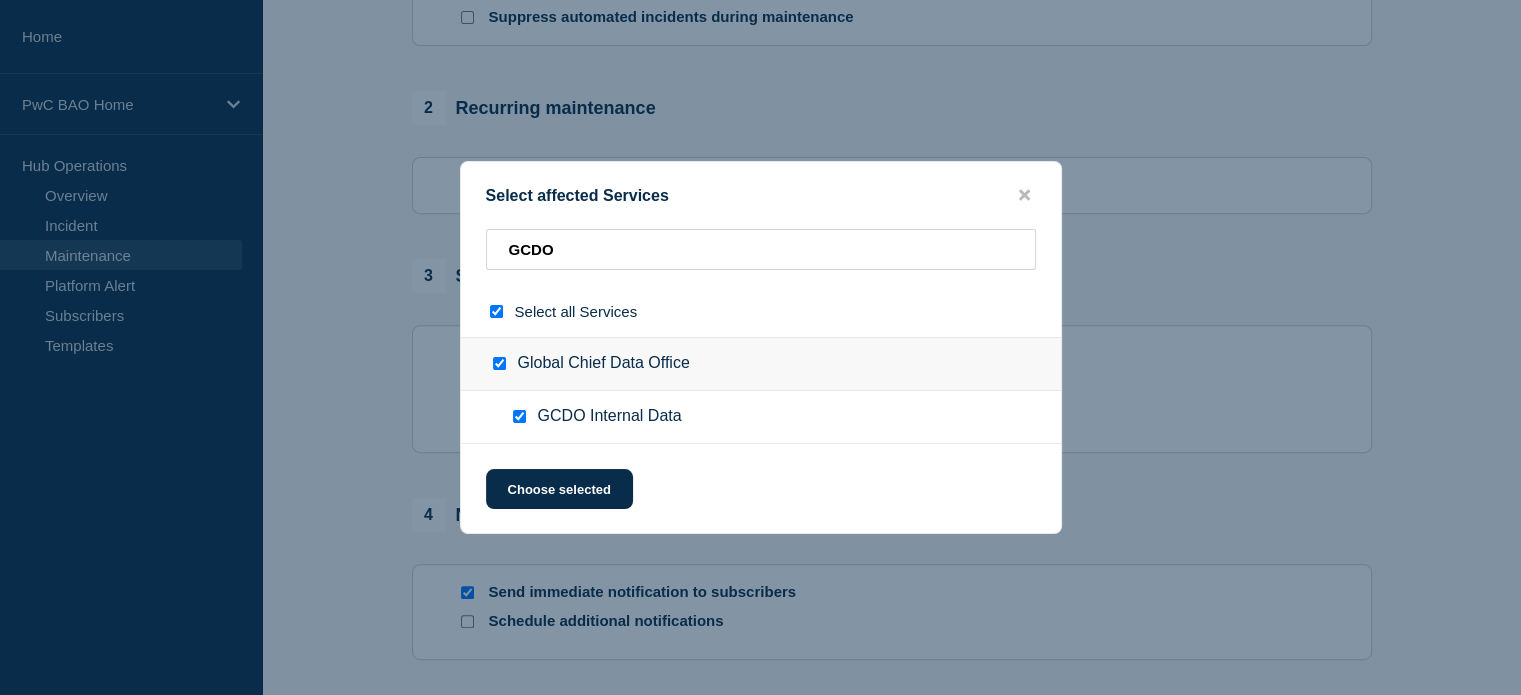 checkbox on "true" 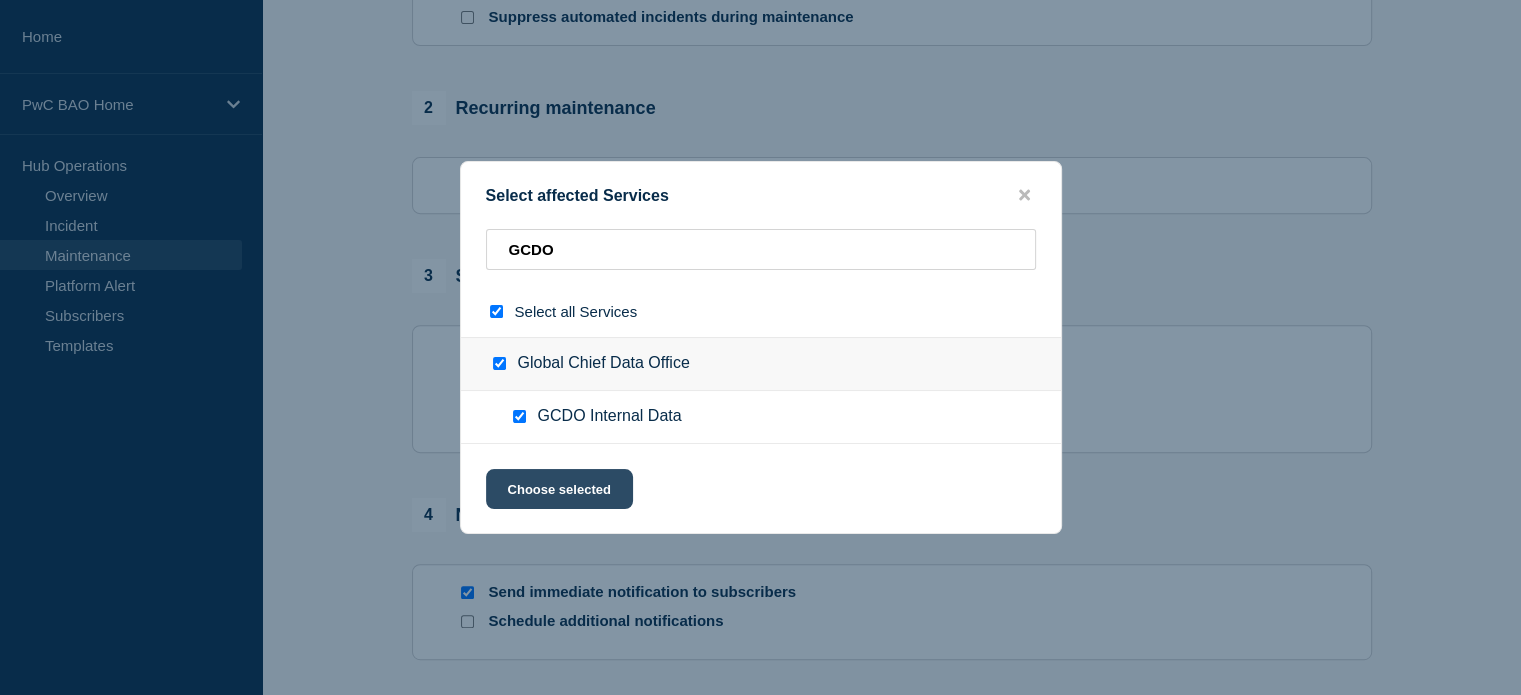 click on "Choose selected" 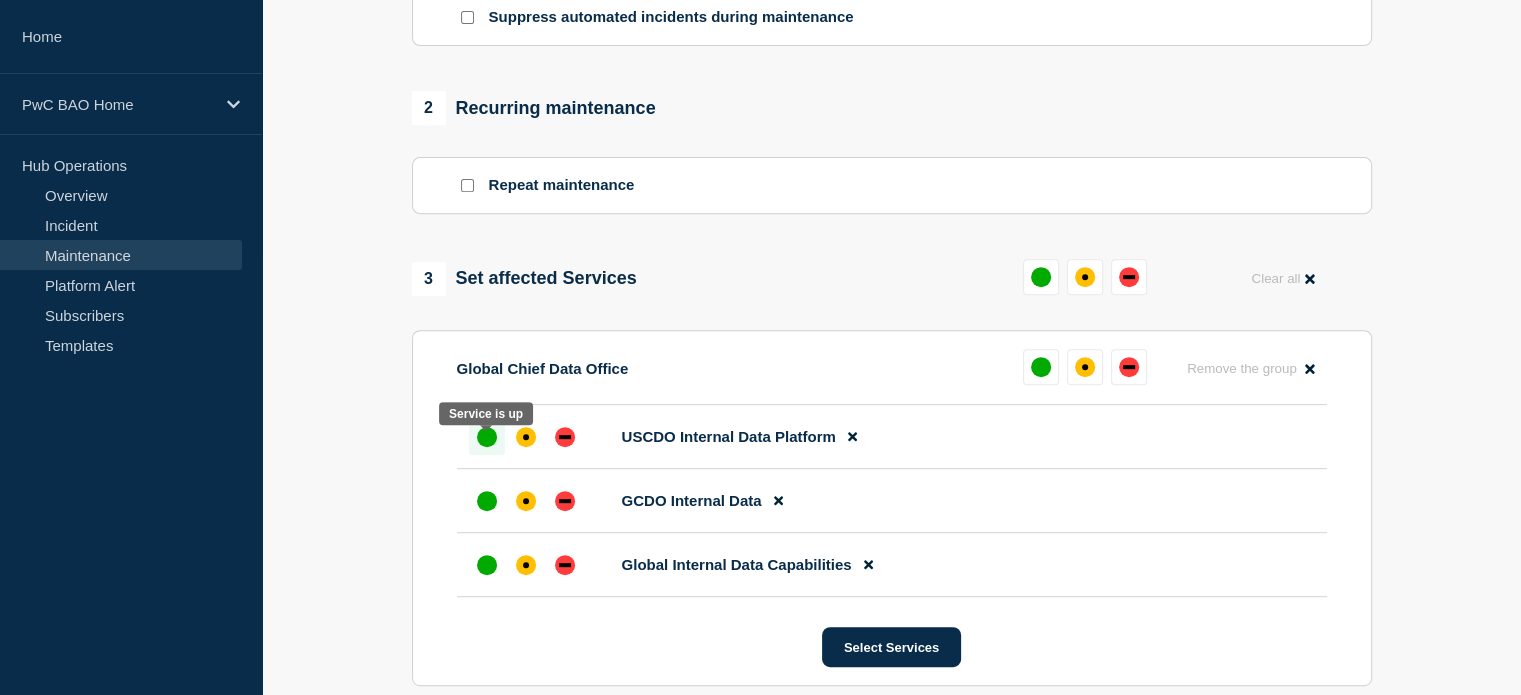 click at bounding box center [487, 437] 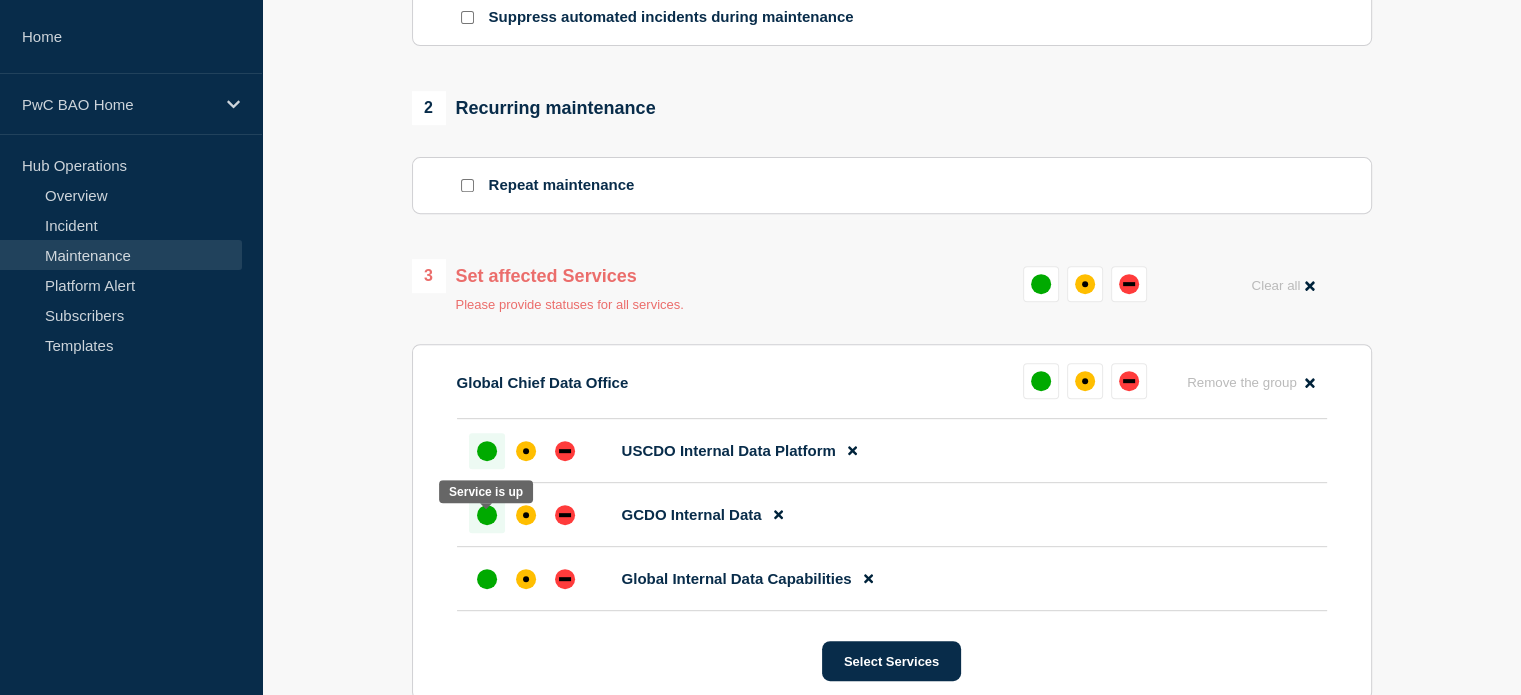 click at bounding box center (487, 515) 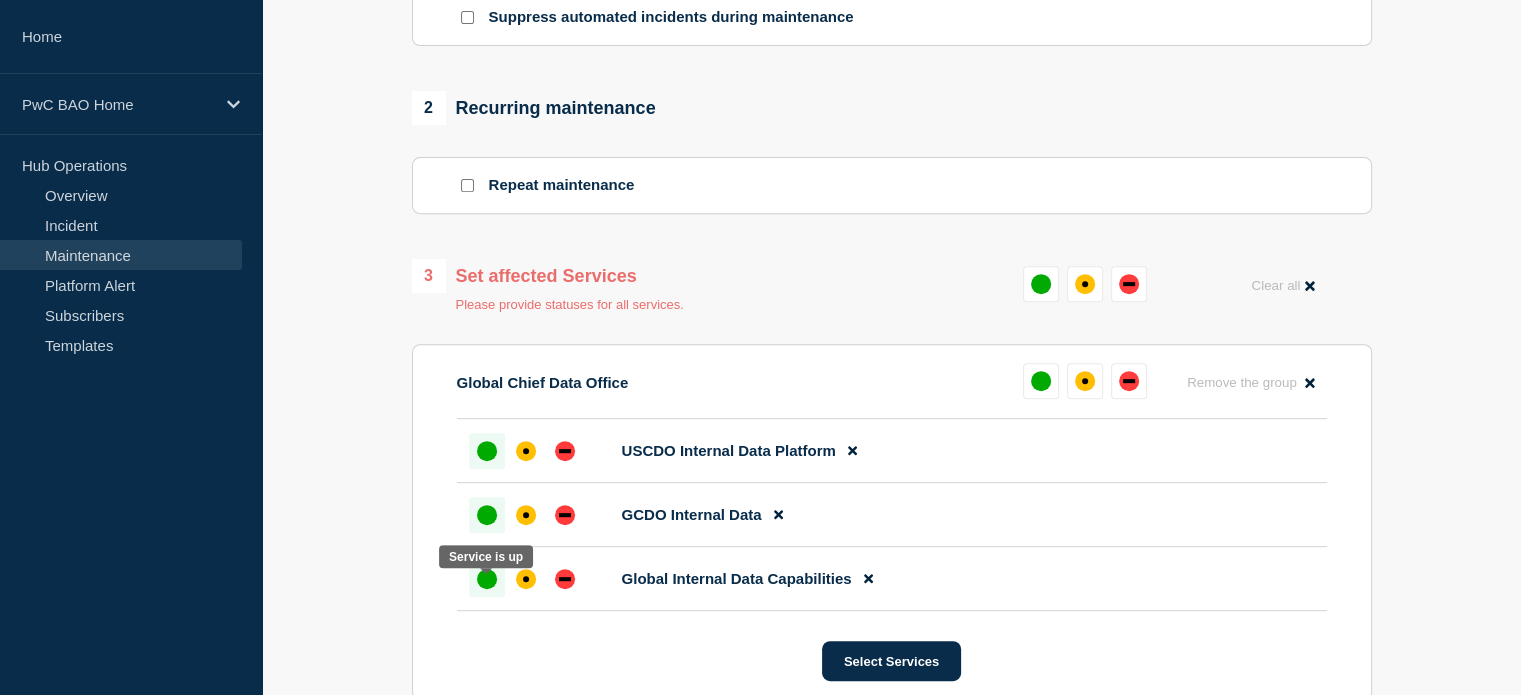 click at bounding box center [487, 579] 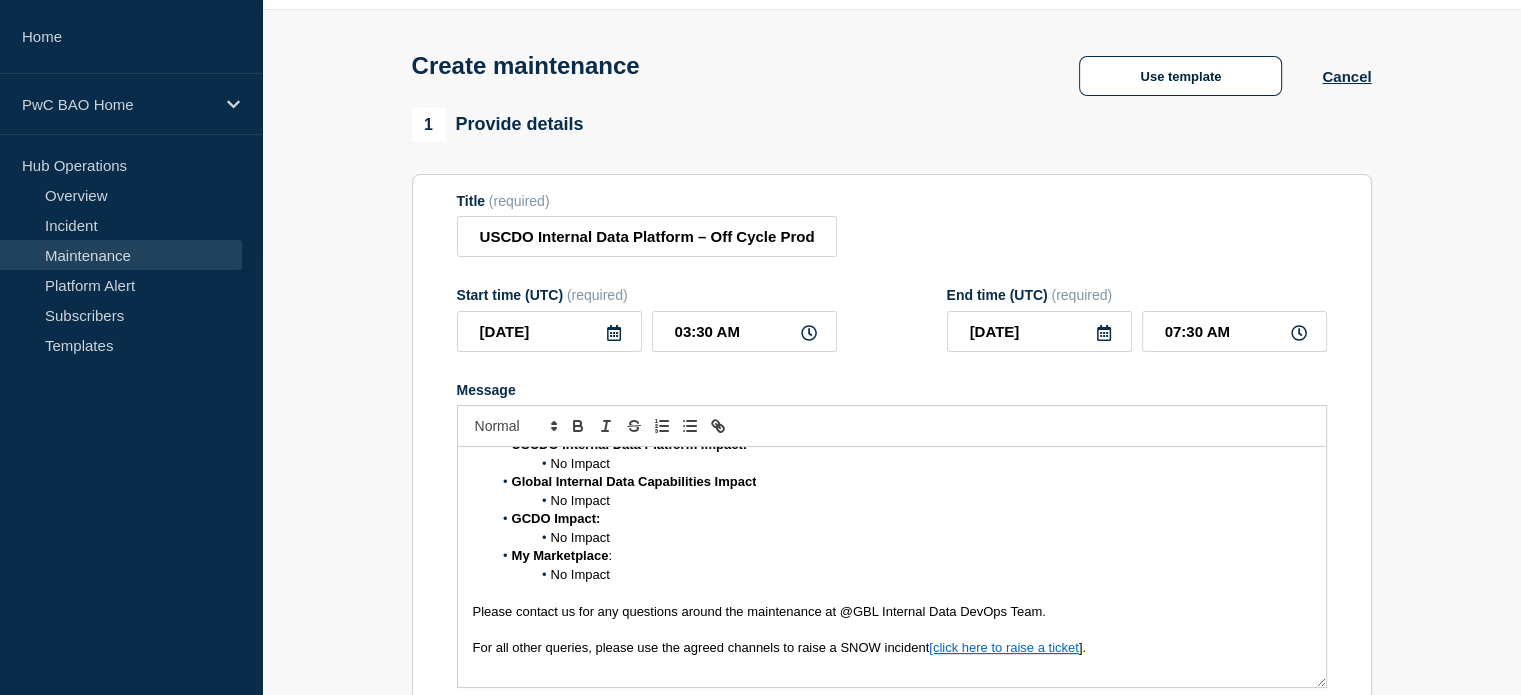 scroll, scrollTop: 64, scrollLeft: 0, axis: vertical 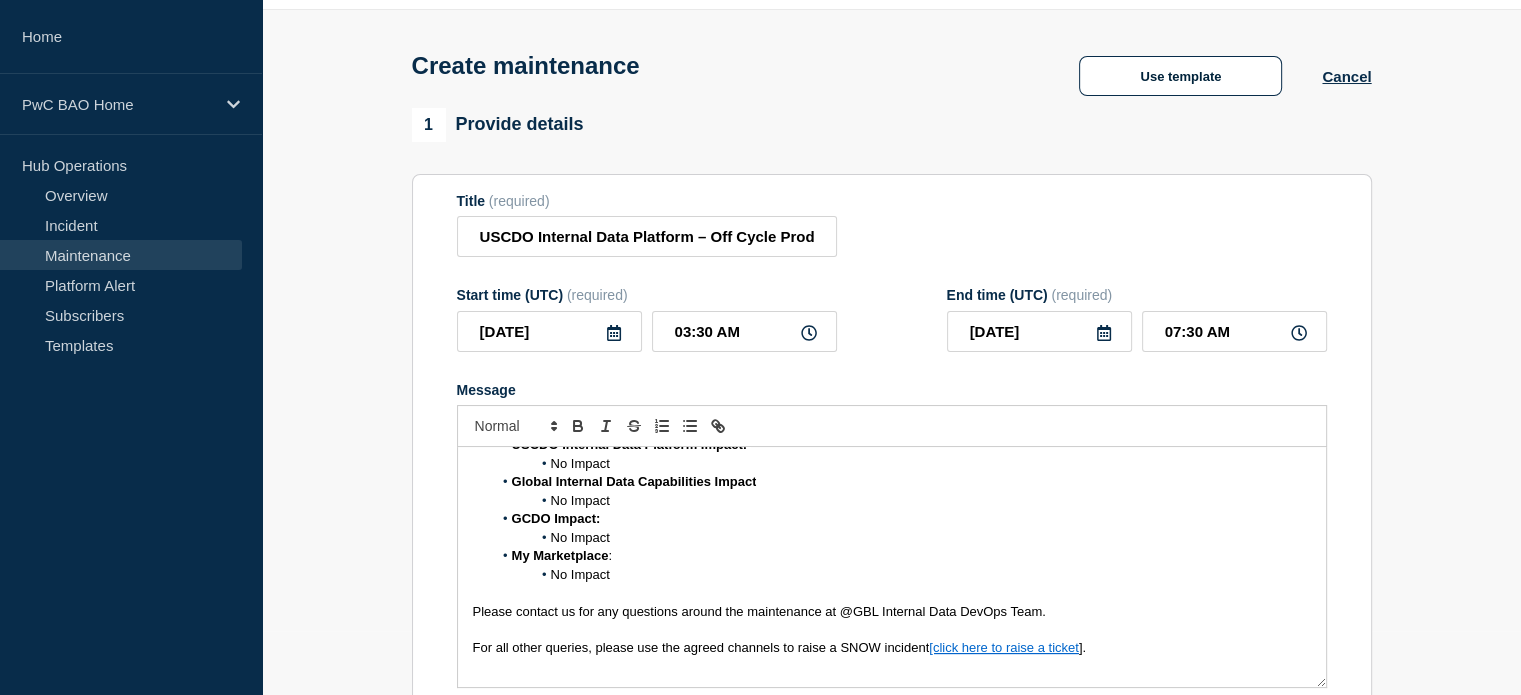 click on "For all other queries, please use the agreed channels to raise a SNOW incident  [click here to raise a ticket ]." at bounding box center (892, 648) 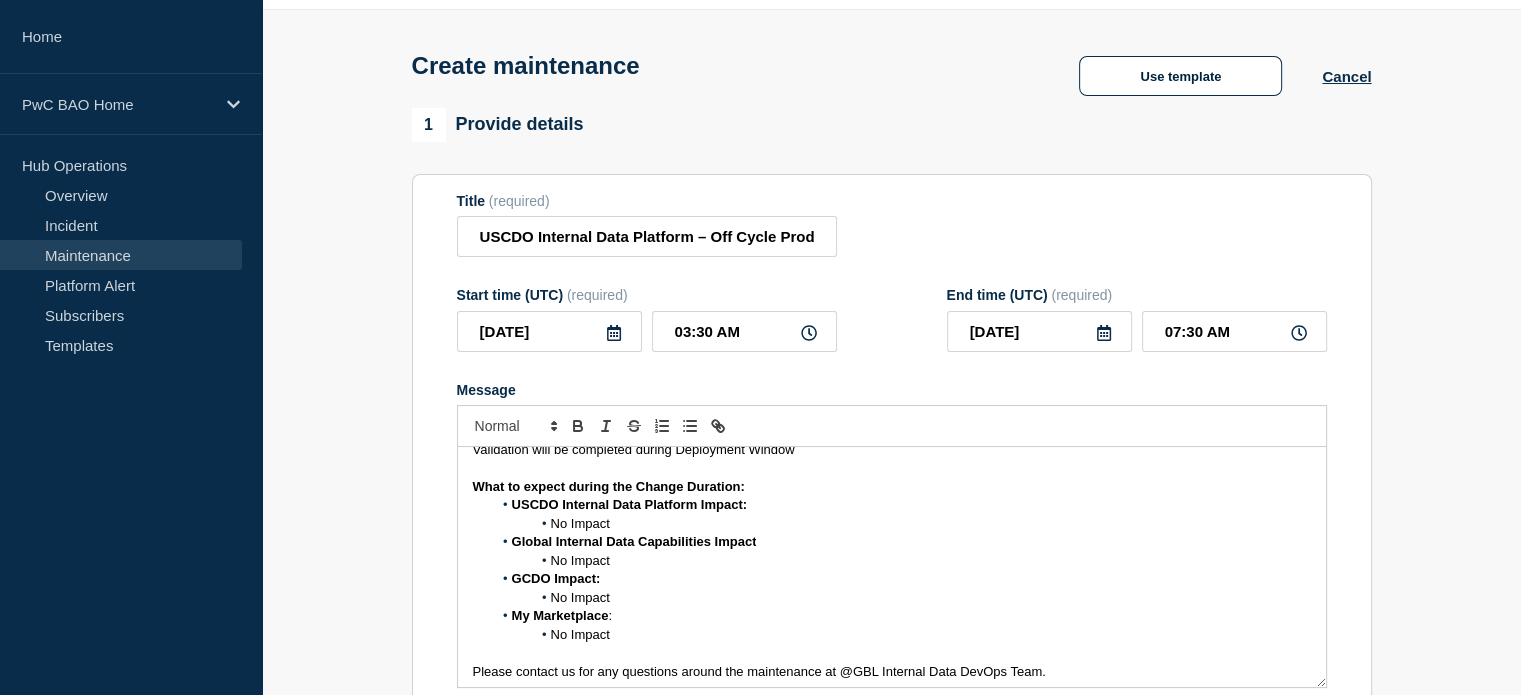 scroll, scrollTop: 466, scrollLeft: 0, axis: vertical 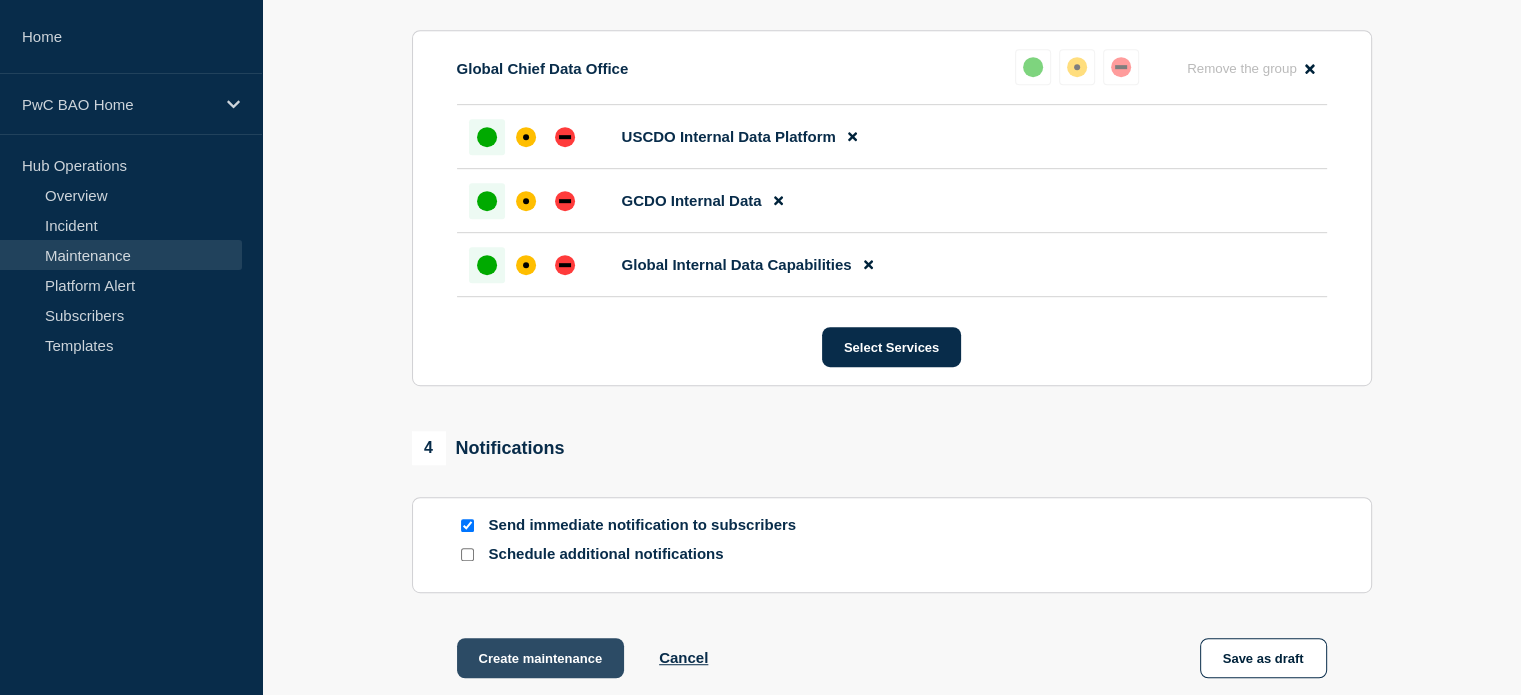 click on "Create maintenance" at bounding box center (541, 658) 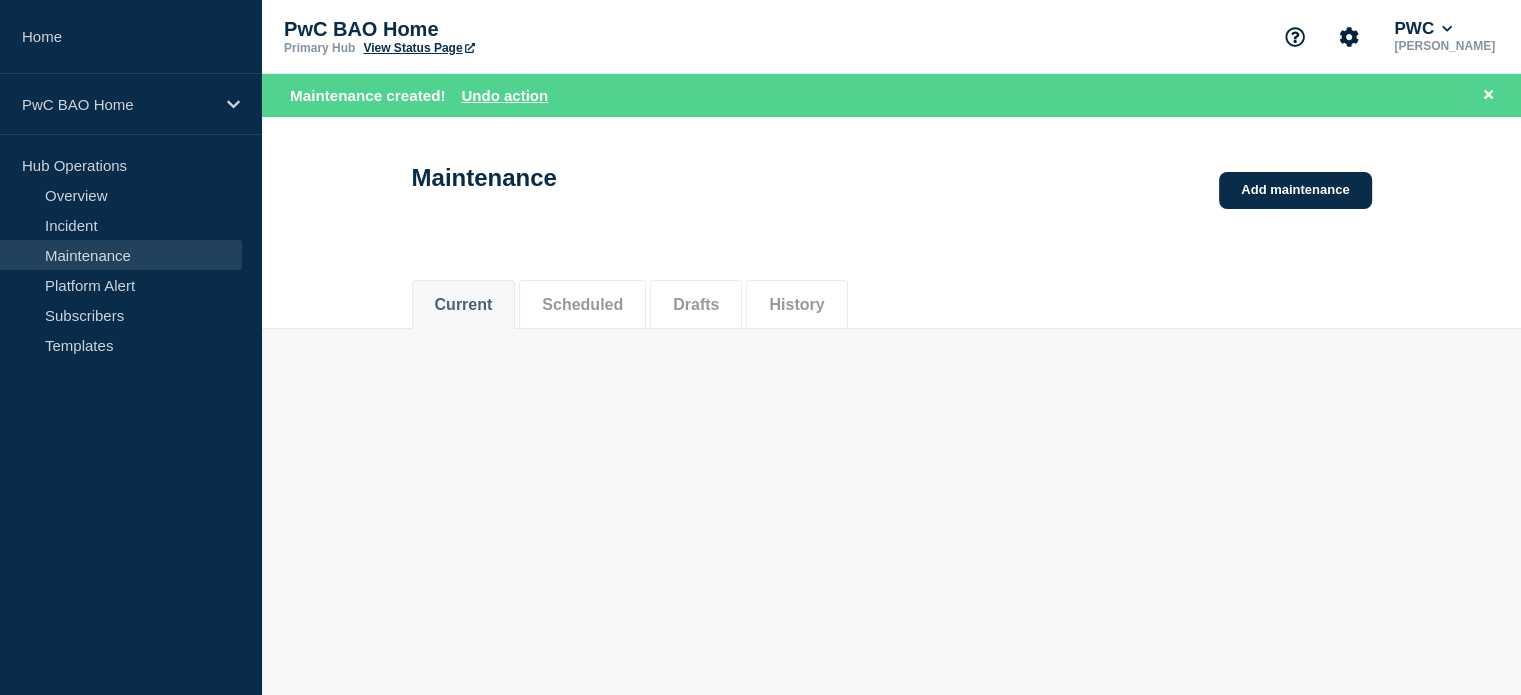 scroll, scrollTop: 0, scrollLeft: 0, axis: both 